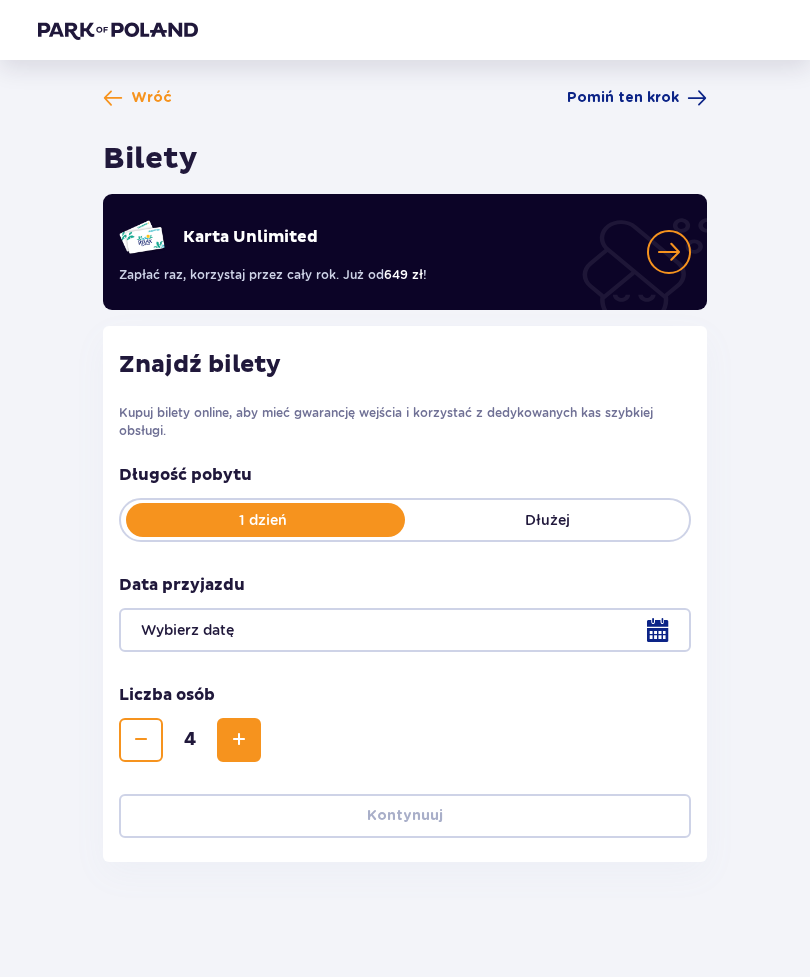 scroll, scrollTop: 0, scrollLeft: 0, axis: both 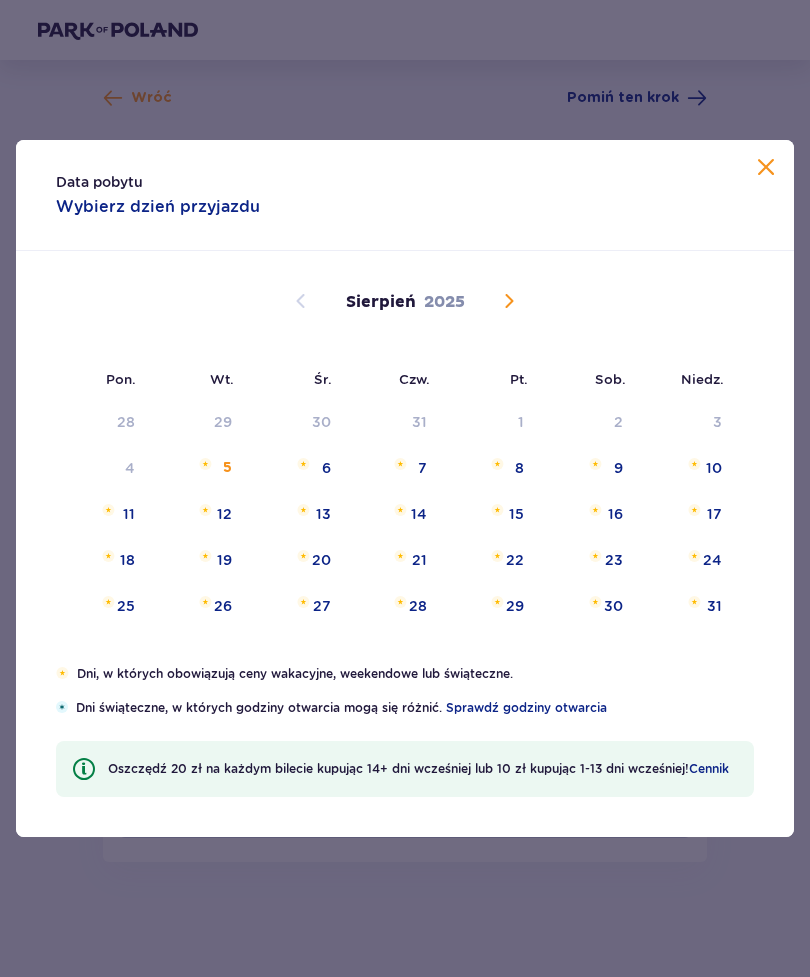 click at bounding box center [303, 464] 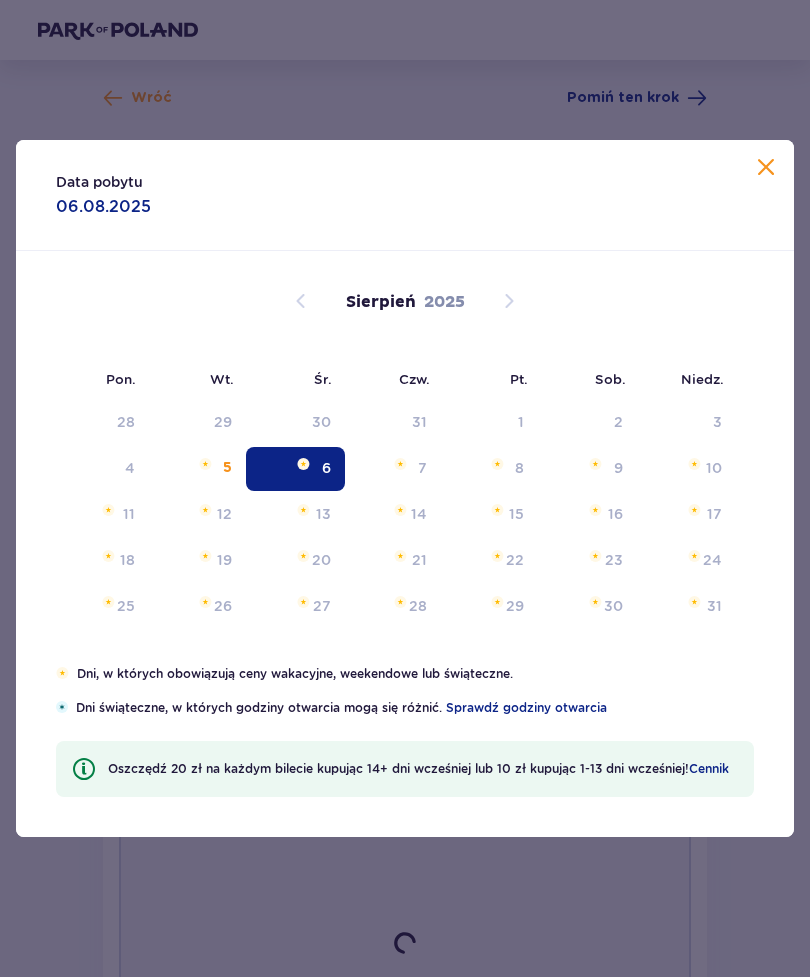 type on "06.08.25" 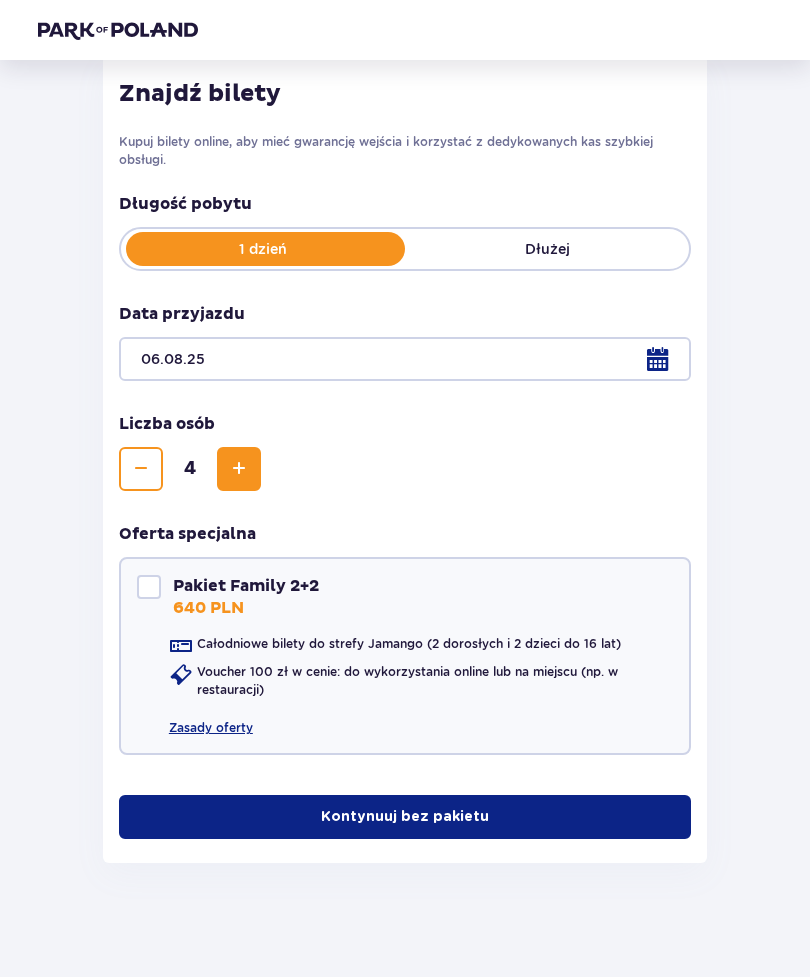 scroll, scrollTop: 277, scrollLeft: 0, axis: vertical 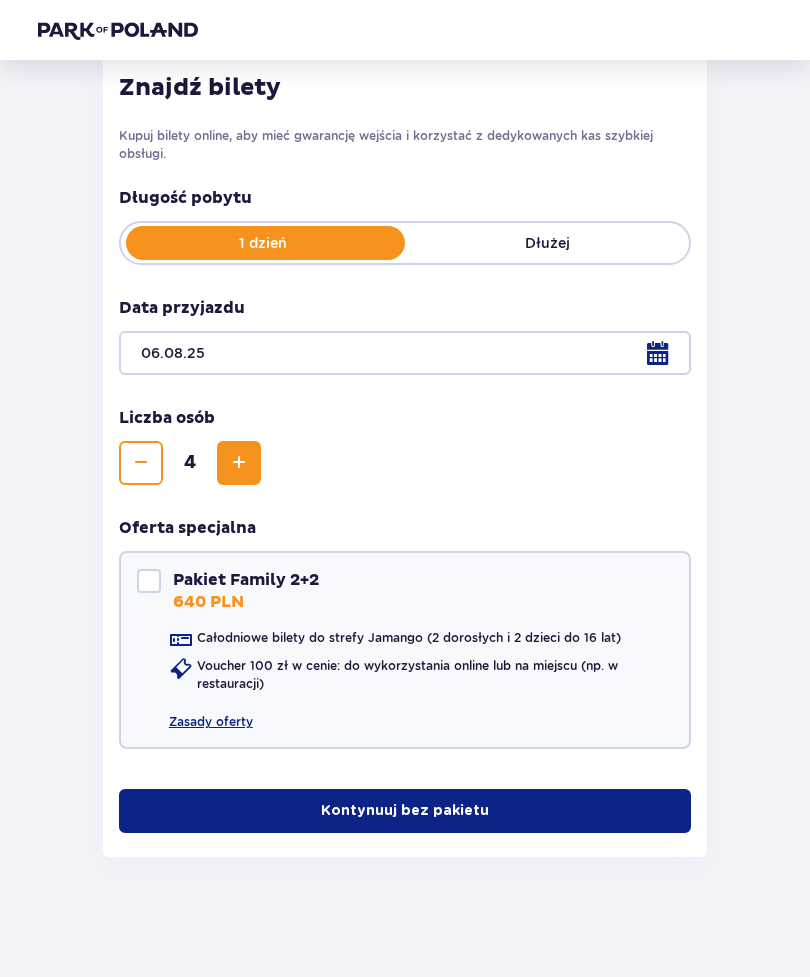 click on "Kontynuuj bez pakietu" at bounding box center (405, 811) 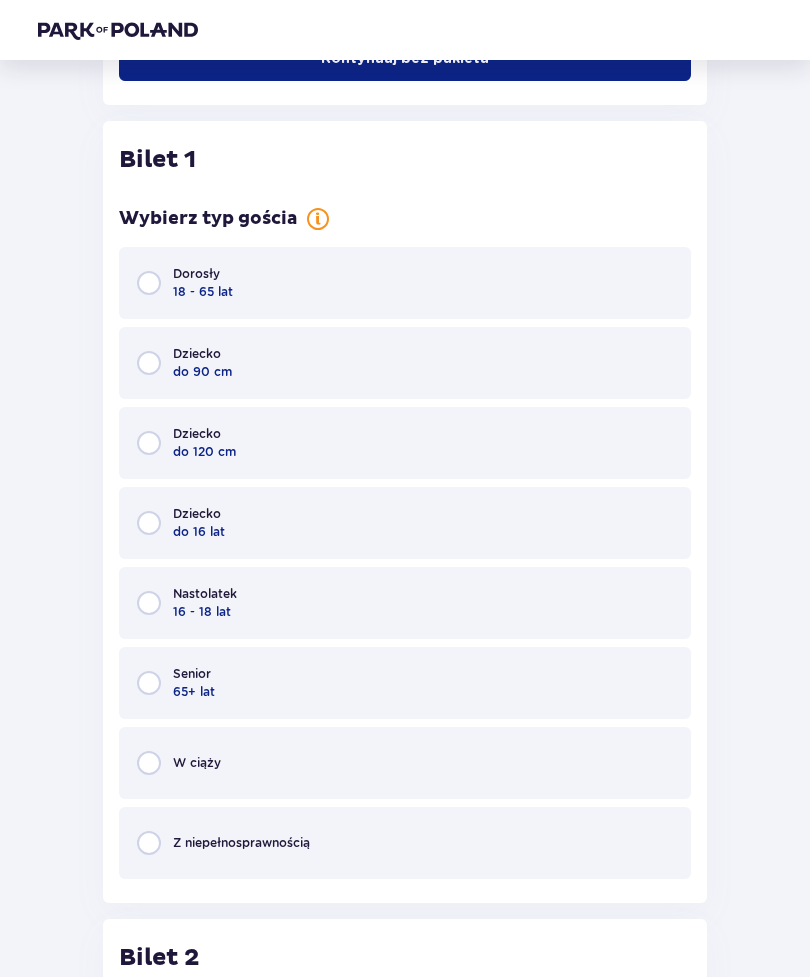 scroll, scrollTop: 1074, scrollLeft: 0, axis: vertical 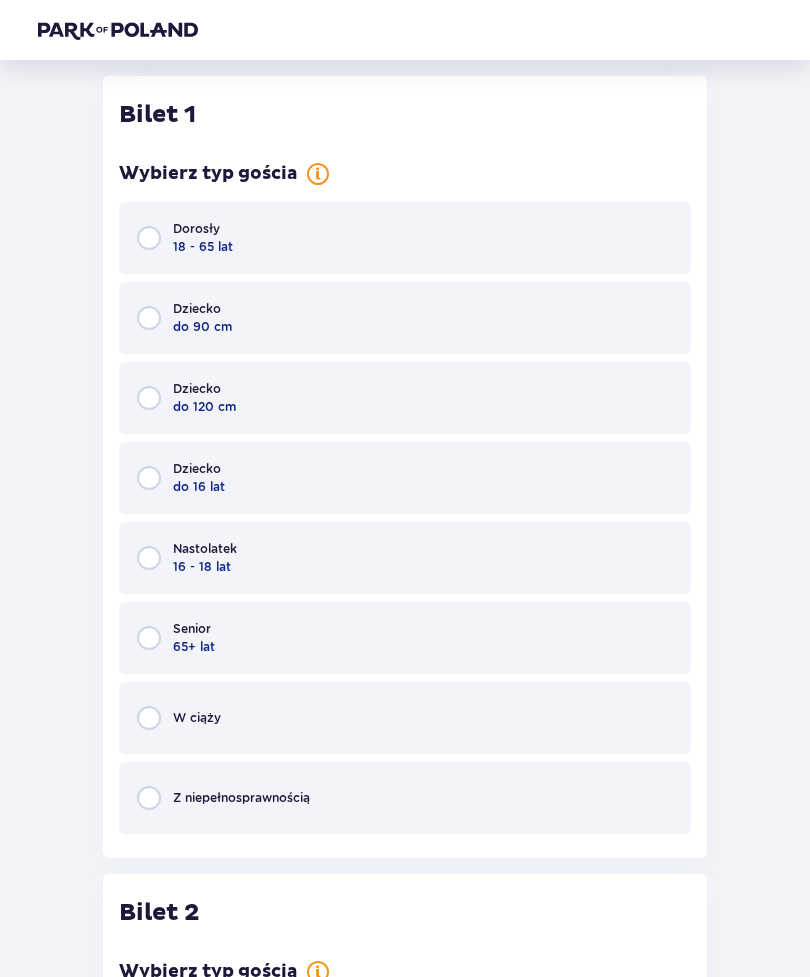 click at bounding box center (149, 238) 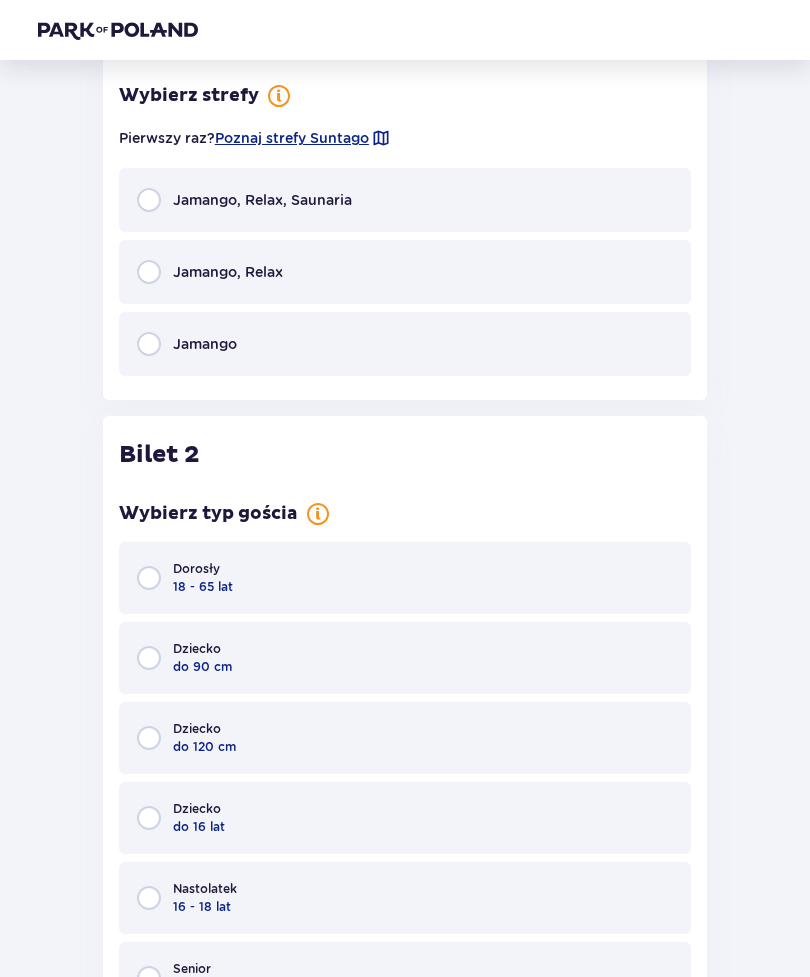 scroll, scrollTop: 1864, scrollLeft: 0, axis: vertical 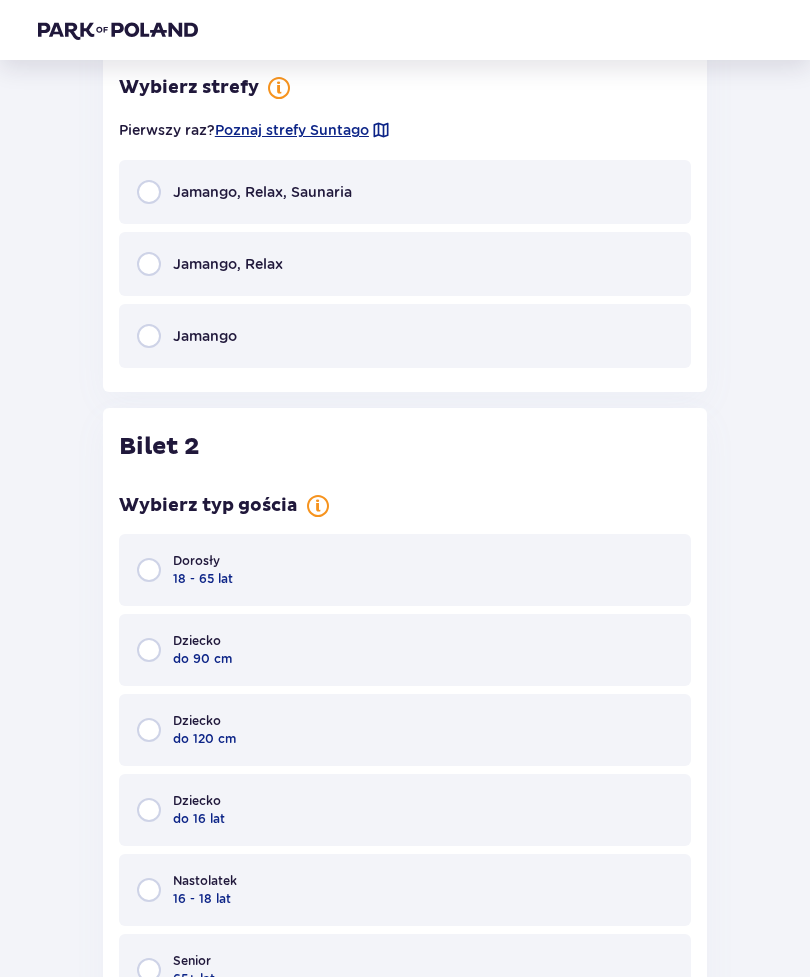 click on "Jamango, Relax, Saunaria" at bounding box center (405, 192) 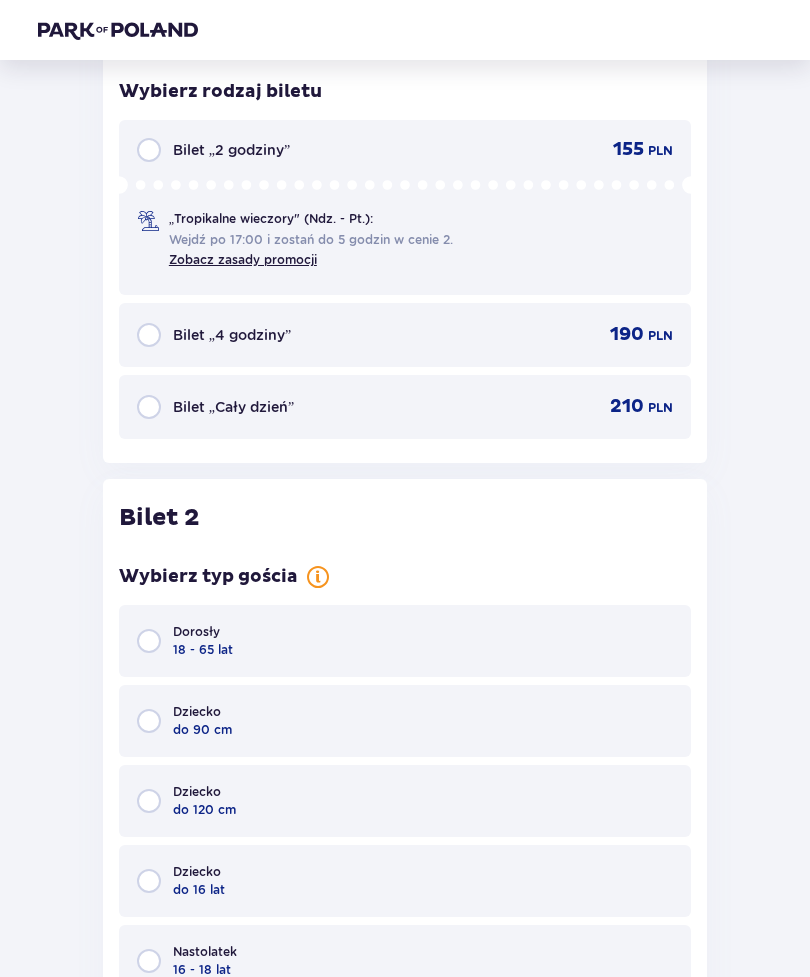 scroll, scrollTop: 2188, scrollLeft: 0, axis: vertical 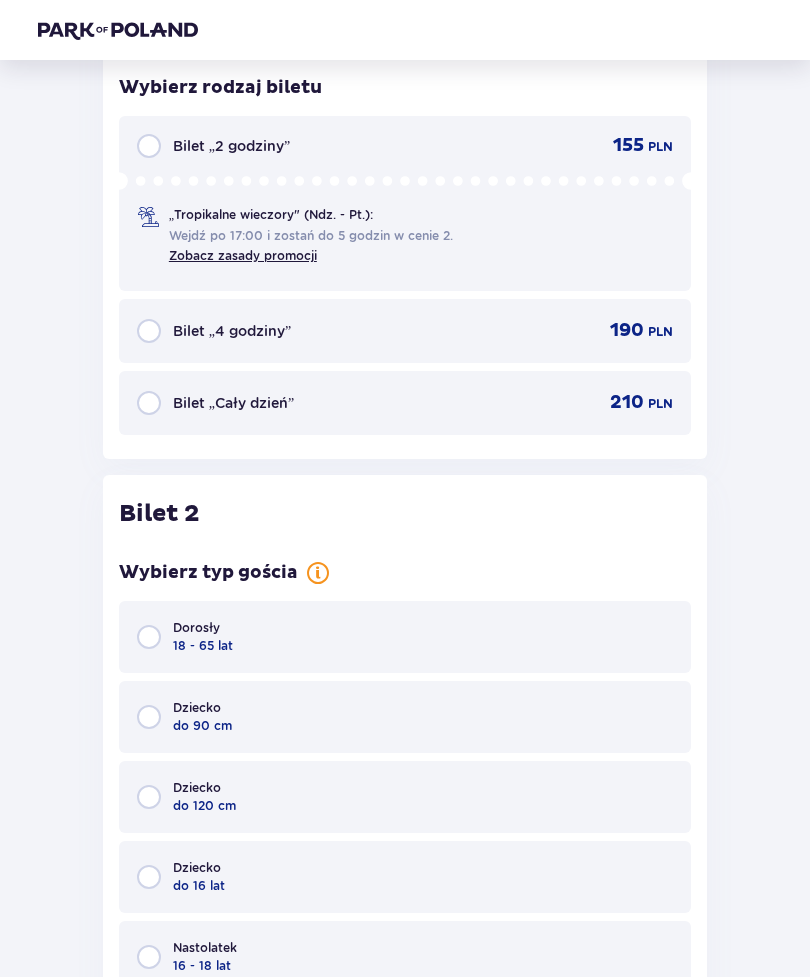 click at bounding box center [149, 403] 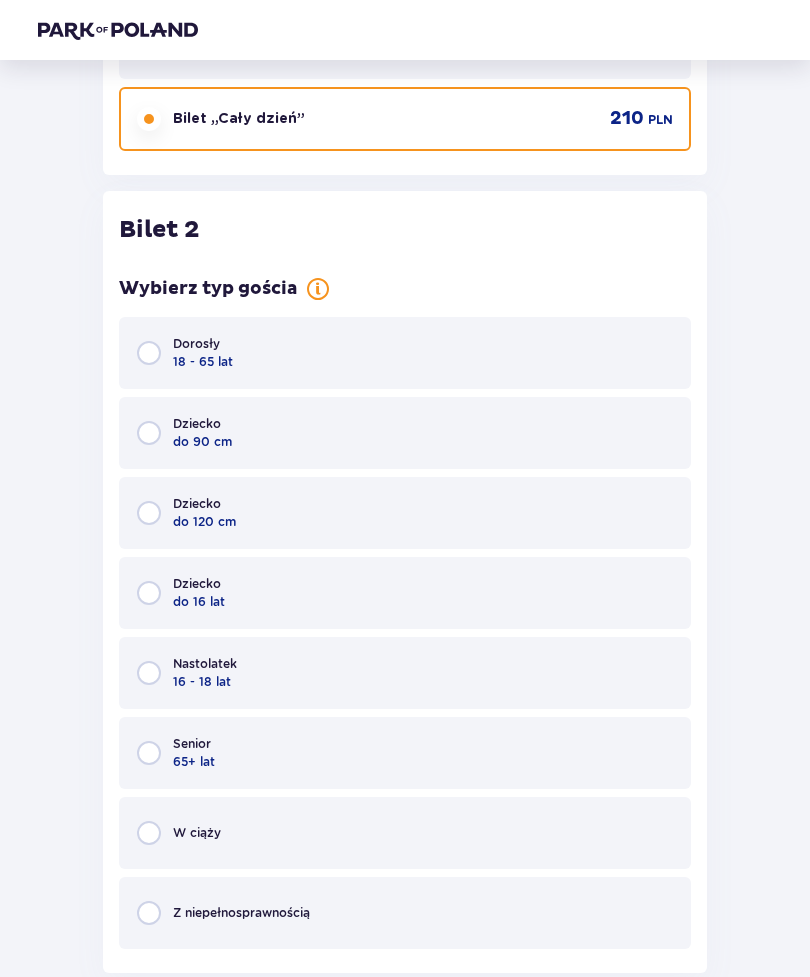 scroll, scrollTop: 2582, scrollLeft: 0, axis: vertical 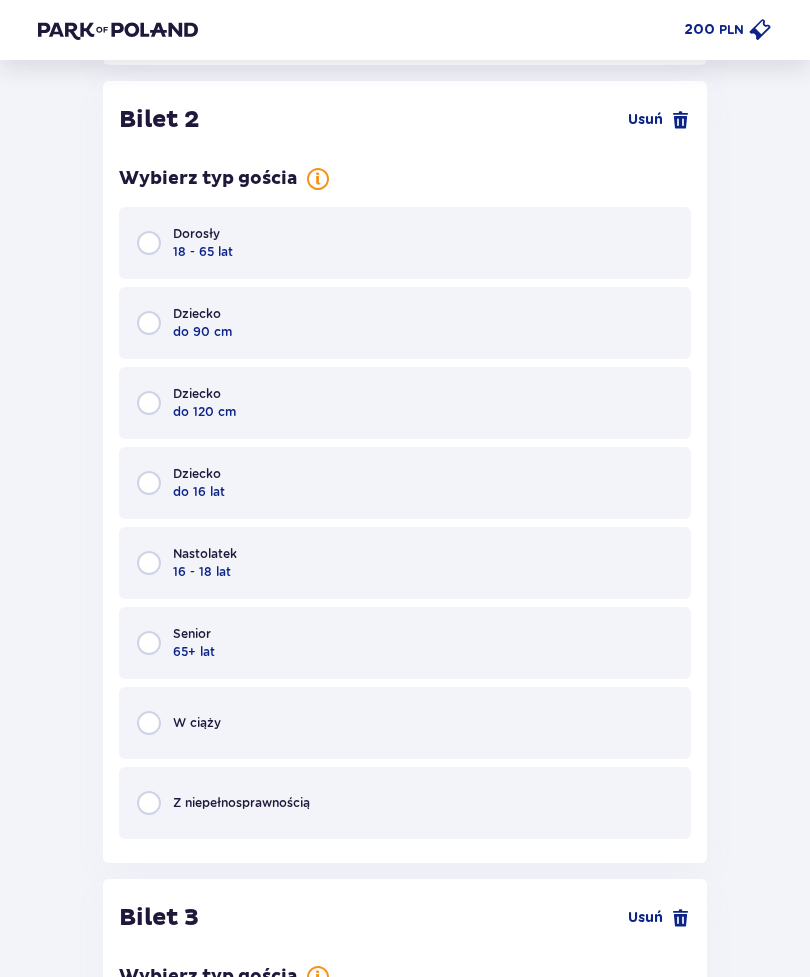 click at bounding box center (149, 243) 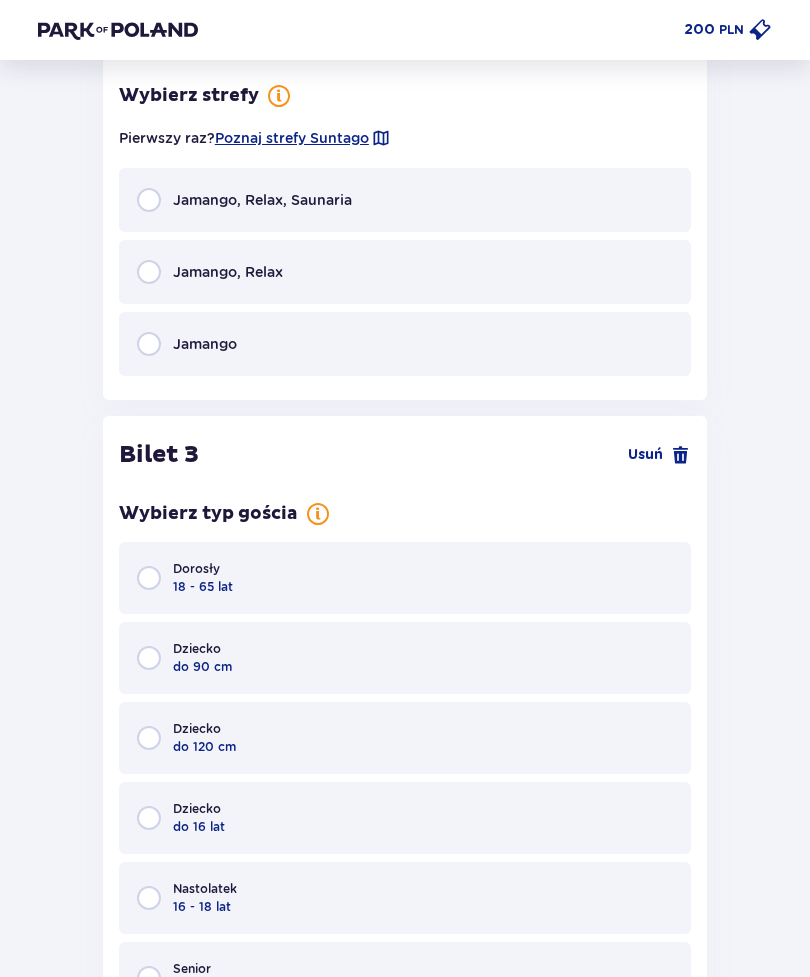 scroll, scrollTop: 3372, scrollLeft: 0, axis: vertical 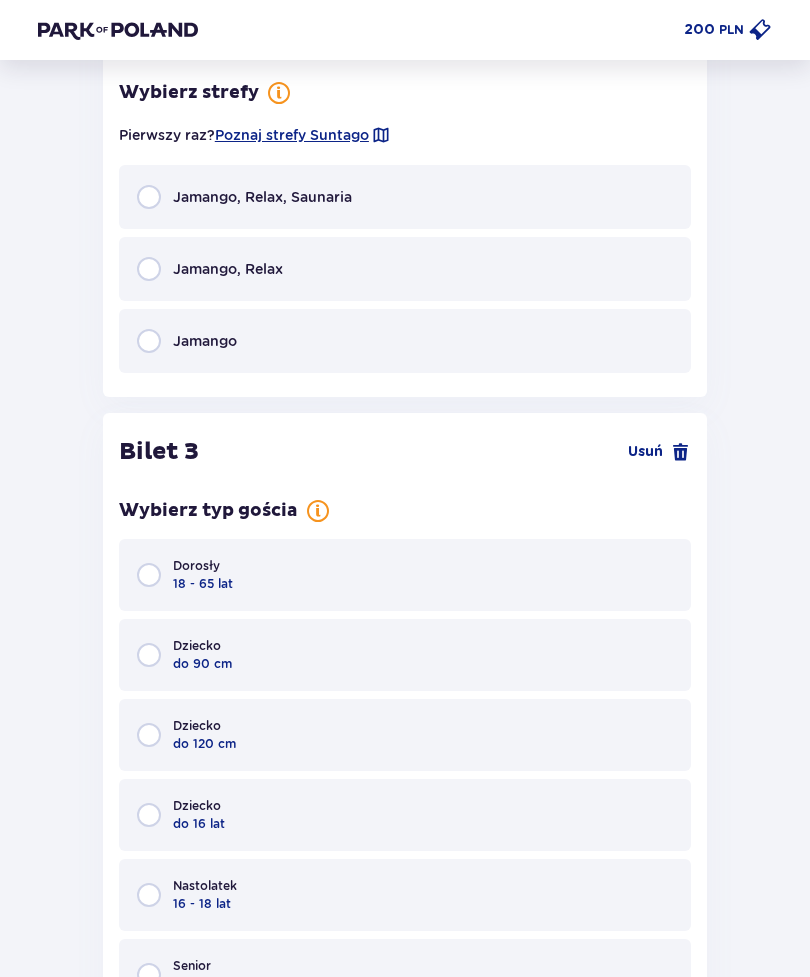 click at bounding box center [149, 197] 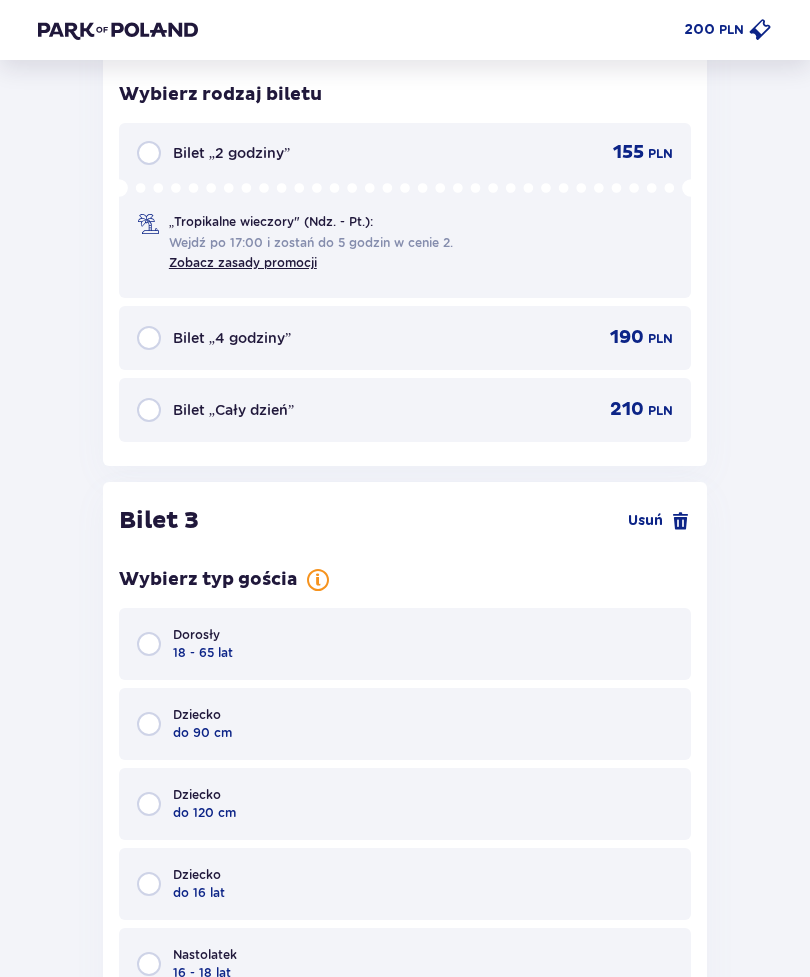 scroll, scrollTop: 3696, scrollLeft: 0, axis: vertical 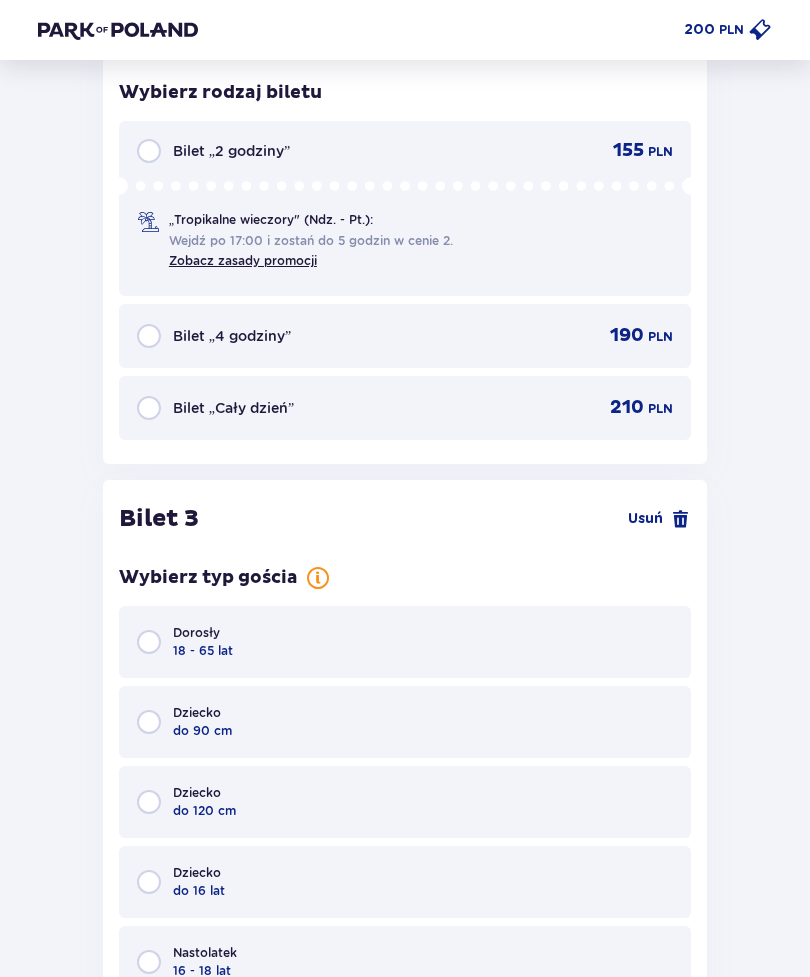 click at bounding box center (149, 408) 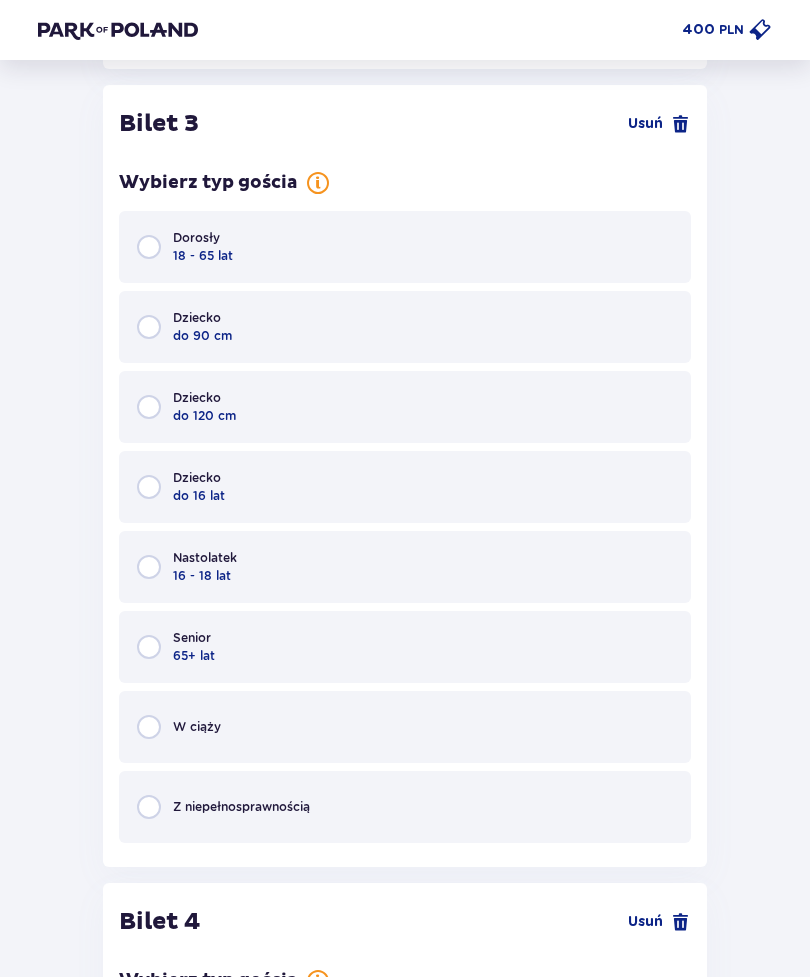 click on "Dziecko do 90 cm" at bounding box center (405, 327) 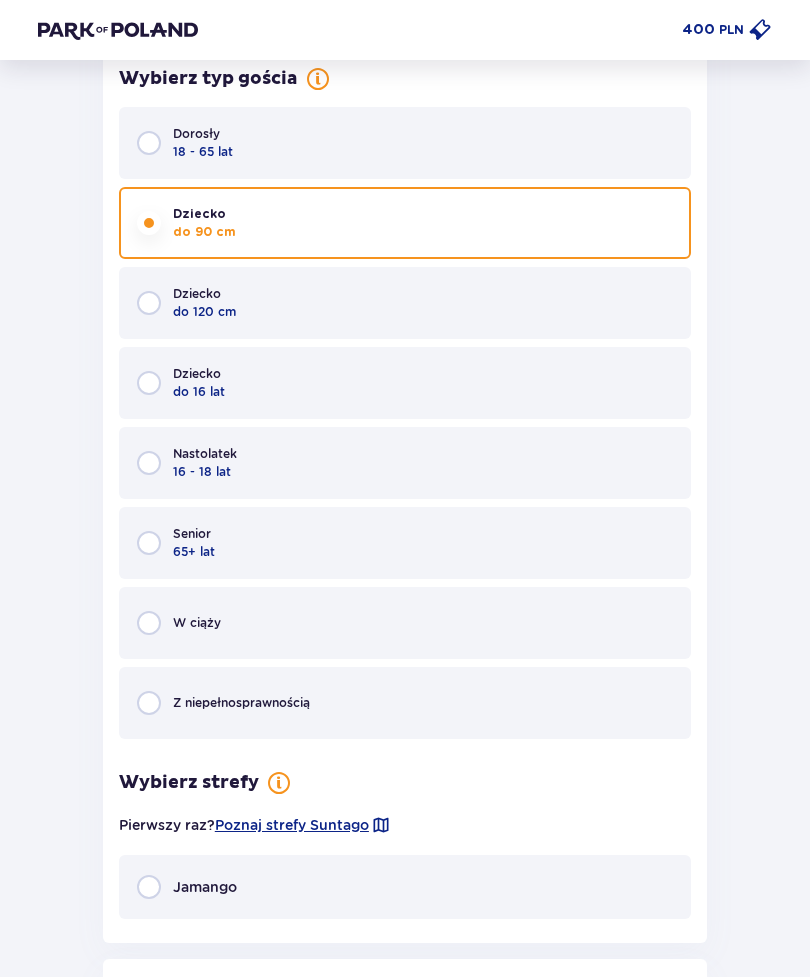 scroll, scrollTop: 4194, scrollLeft: 0, axis: vertical 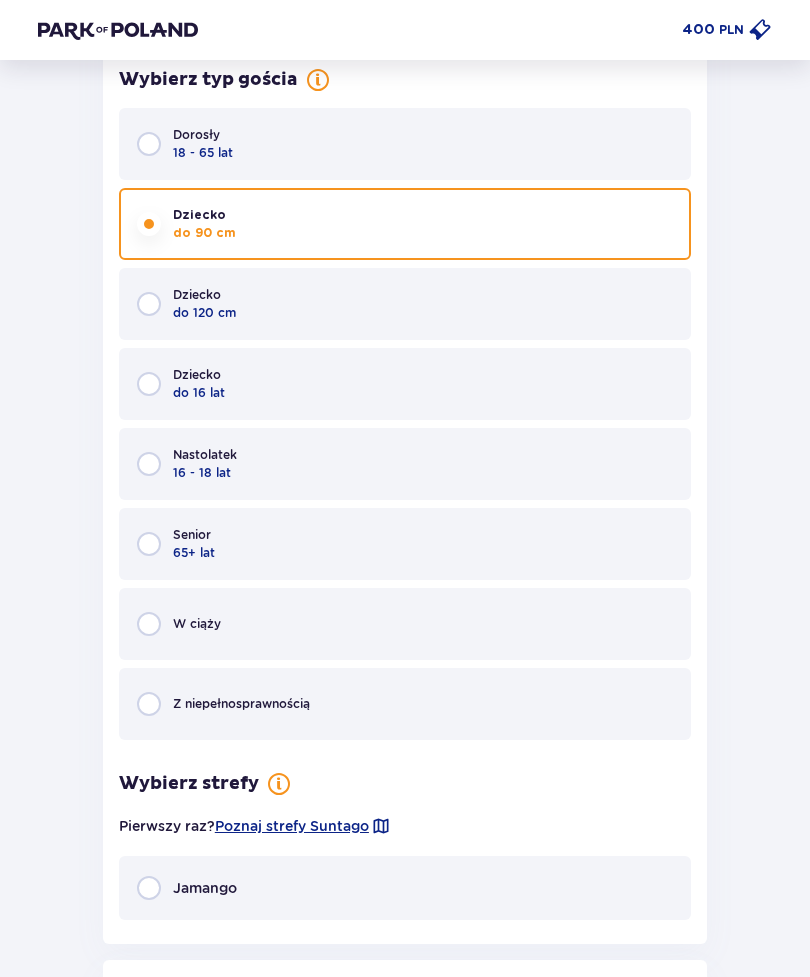click at bounding box center [149, 144] 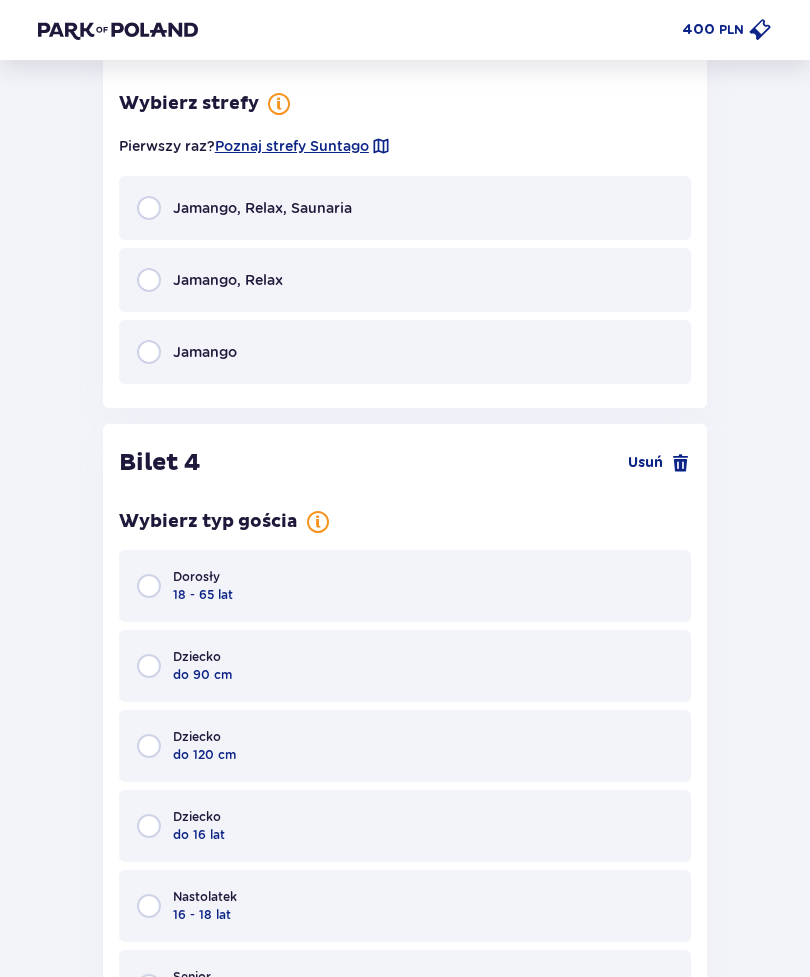 scroll, scrollTop: 4881, scrollLeft: 0, axis: vertical 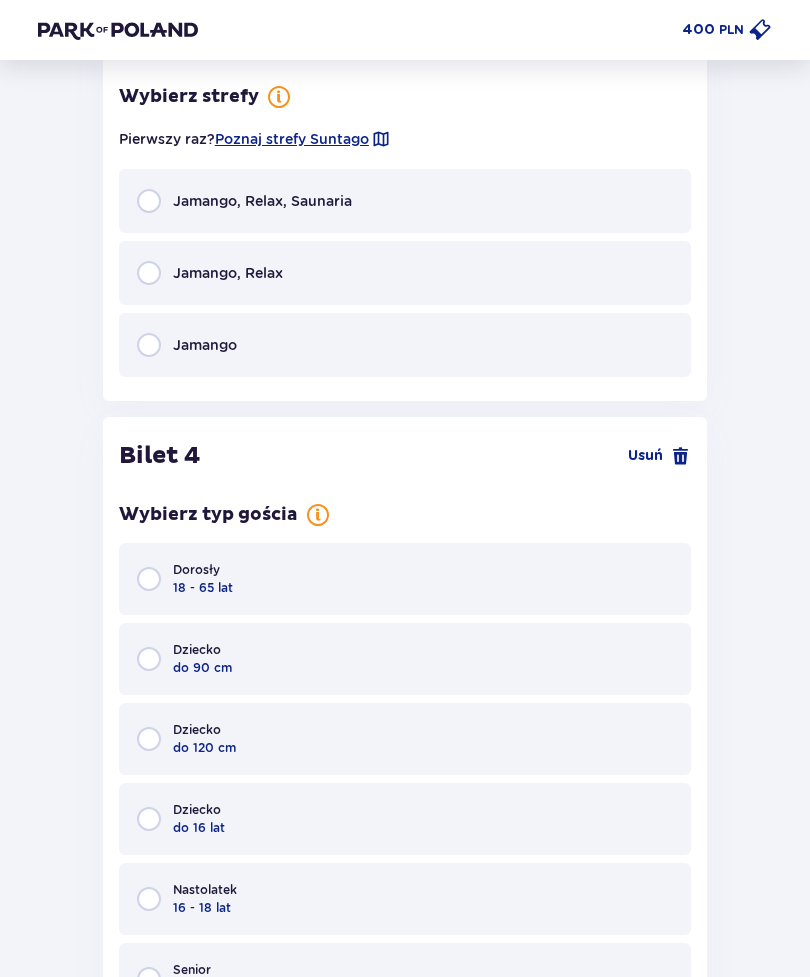 click at bounding box center (149, 201) 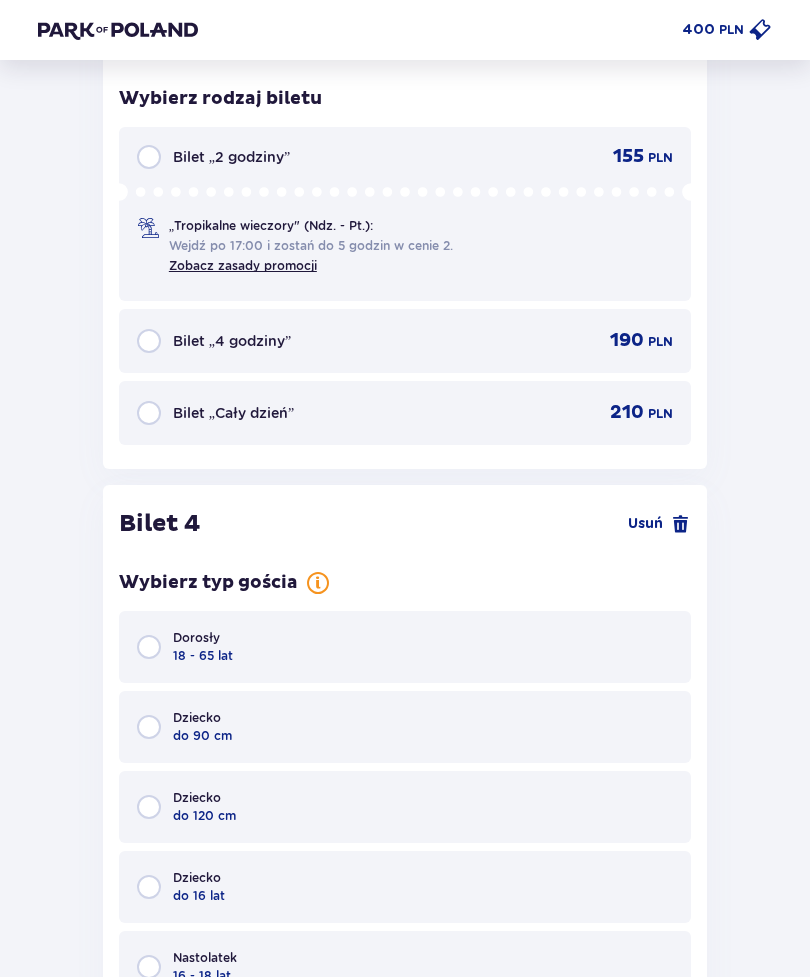 scroll, scrollTop: 5205, scrollLeft: 0, axis: vertical 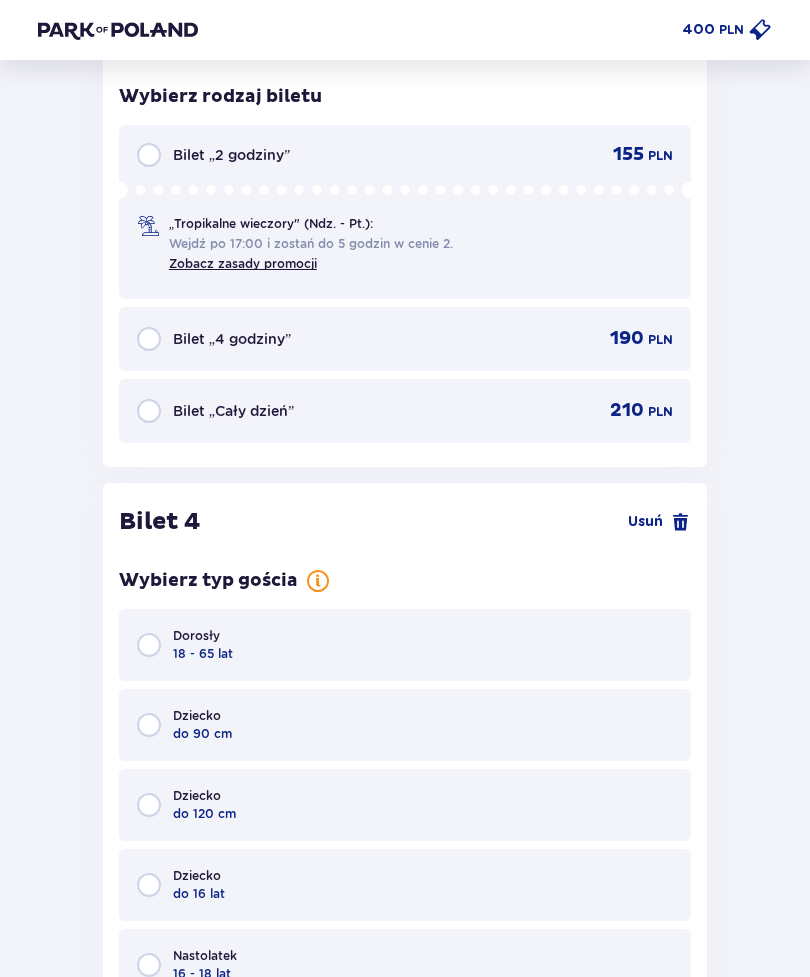 click at bounding box center (149, 411) 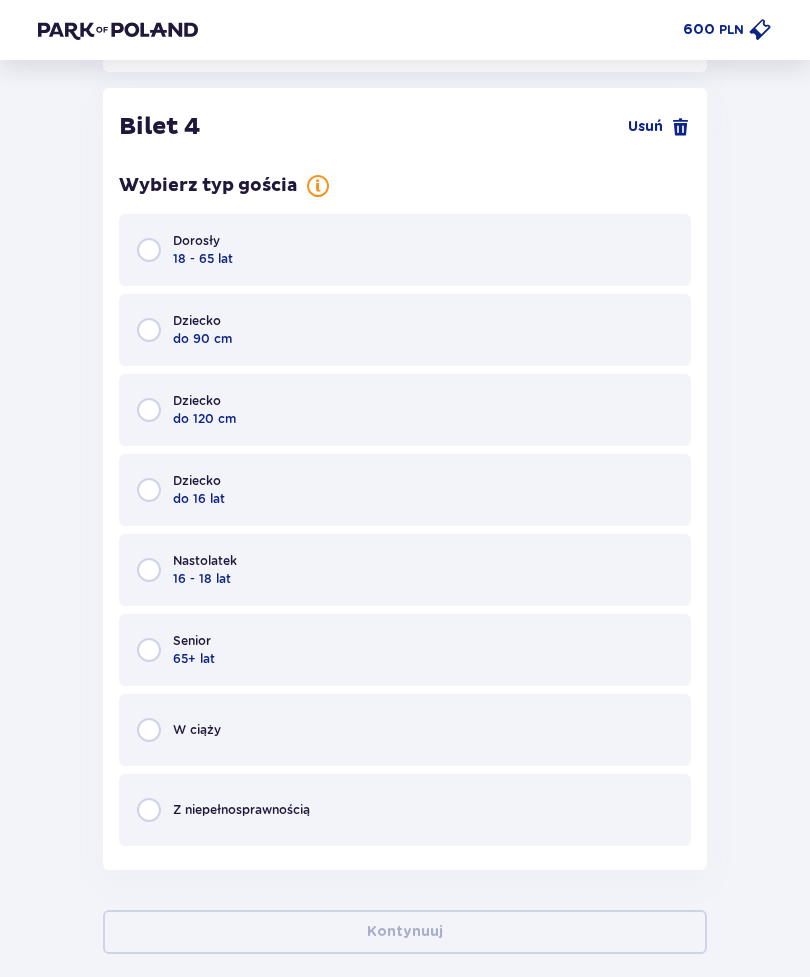 click at bounding box center [149, 250] 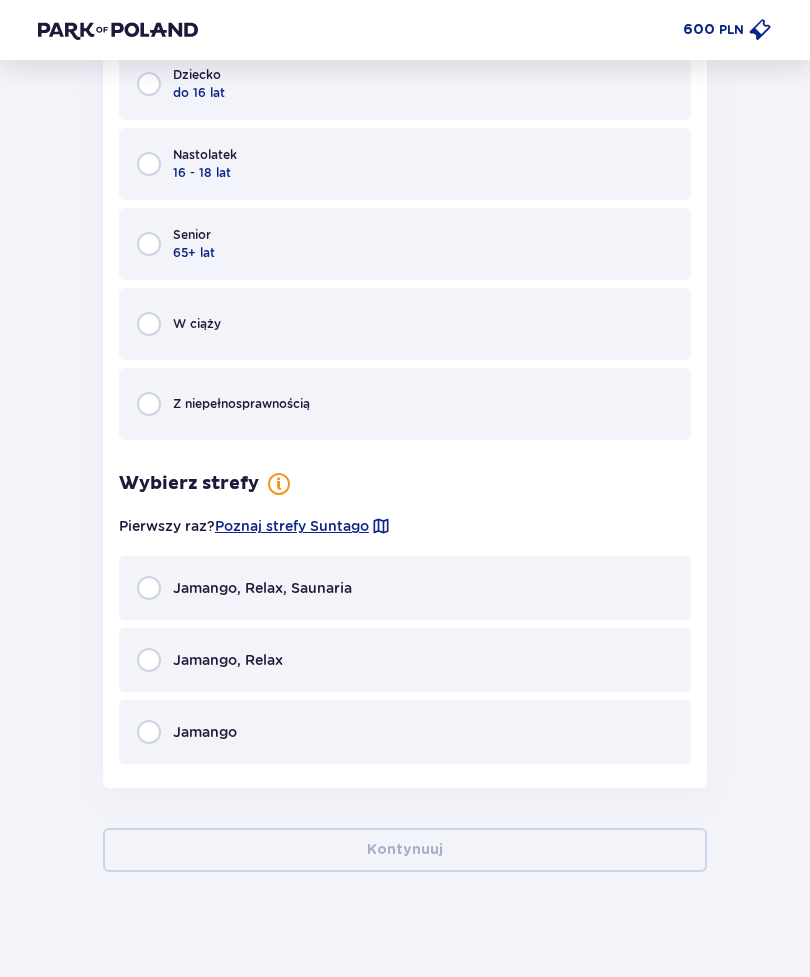 scroll, scrollTop: 6009, scrollLeft: 0, axis: vertical 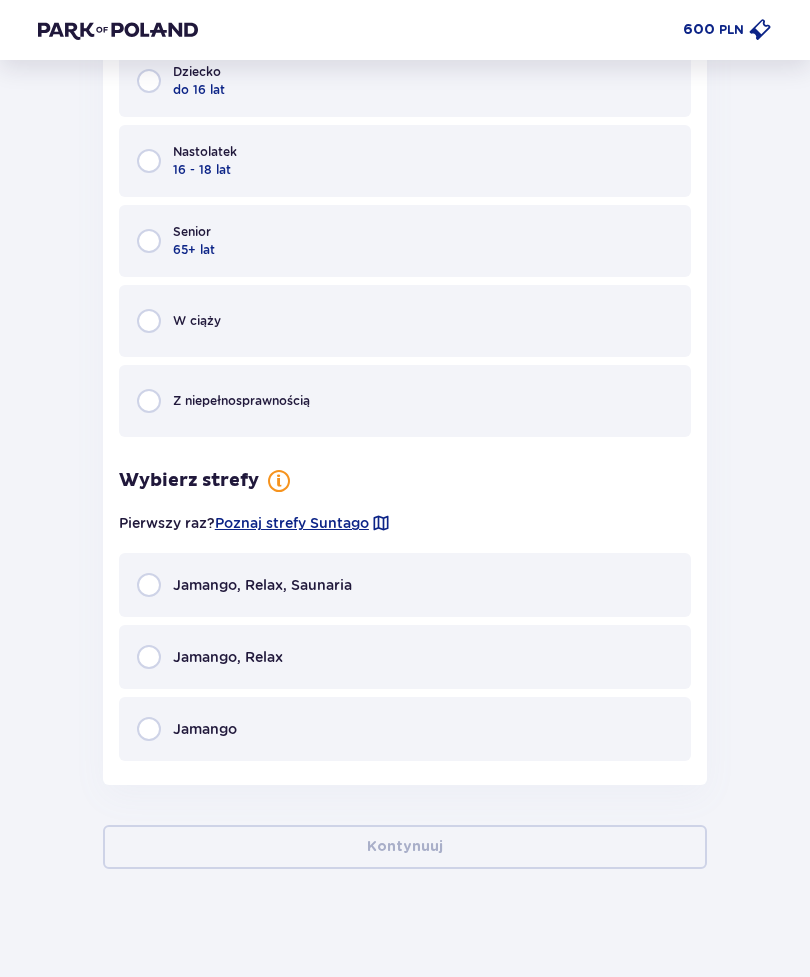 click at bounding box center (149, 585) 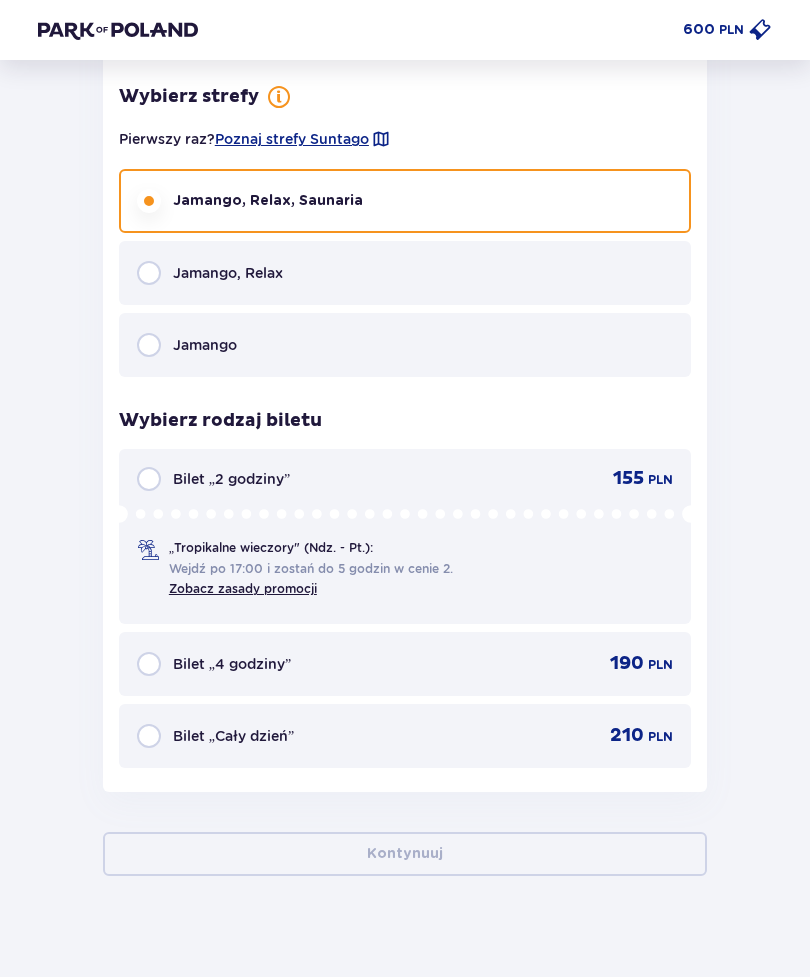scroll, scrollTop: 6396, scrollLeft: 0, axis: vertical 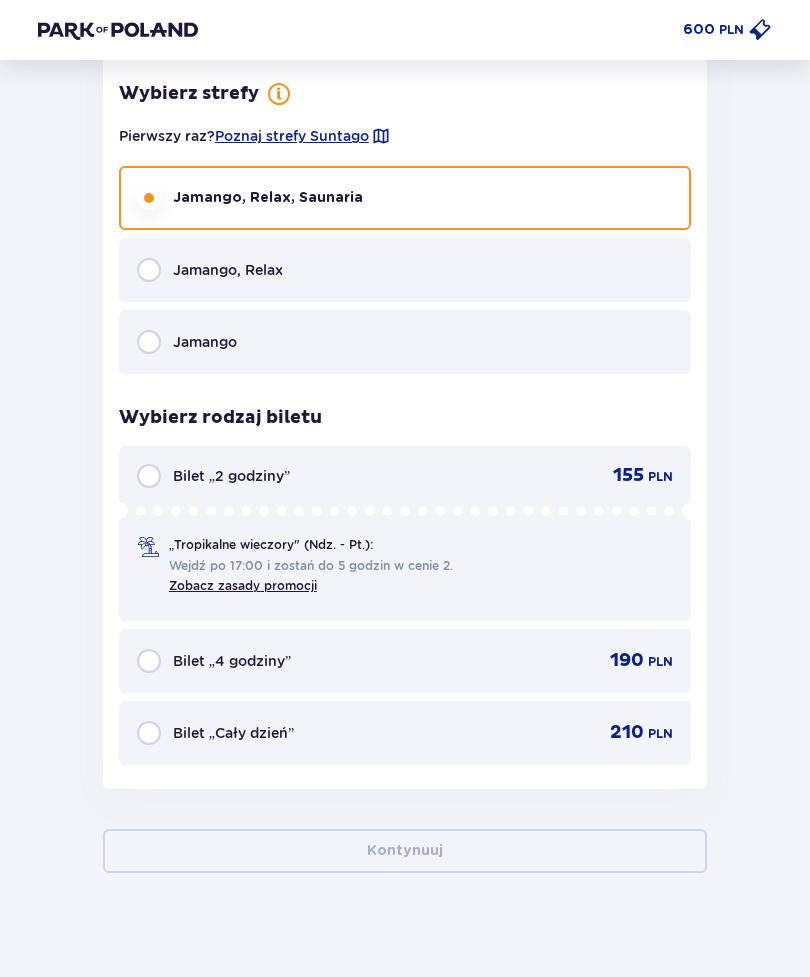click at bounding box center [149, 733] 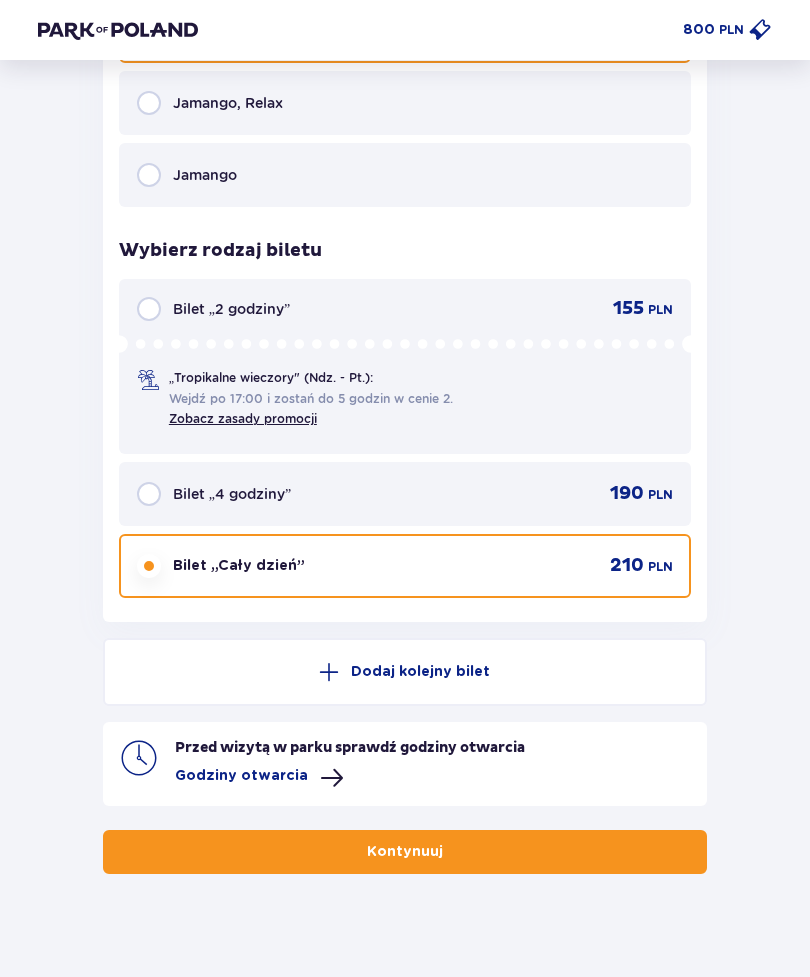 scroll, scrollTop: 6564, scrollLeft: 0, axis: vertical 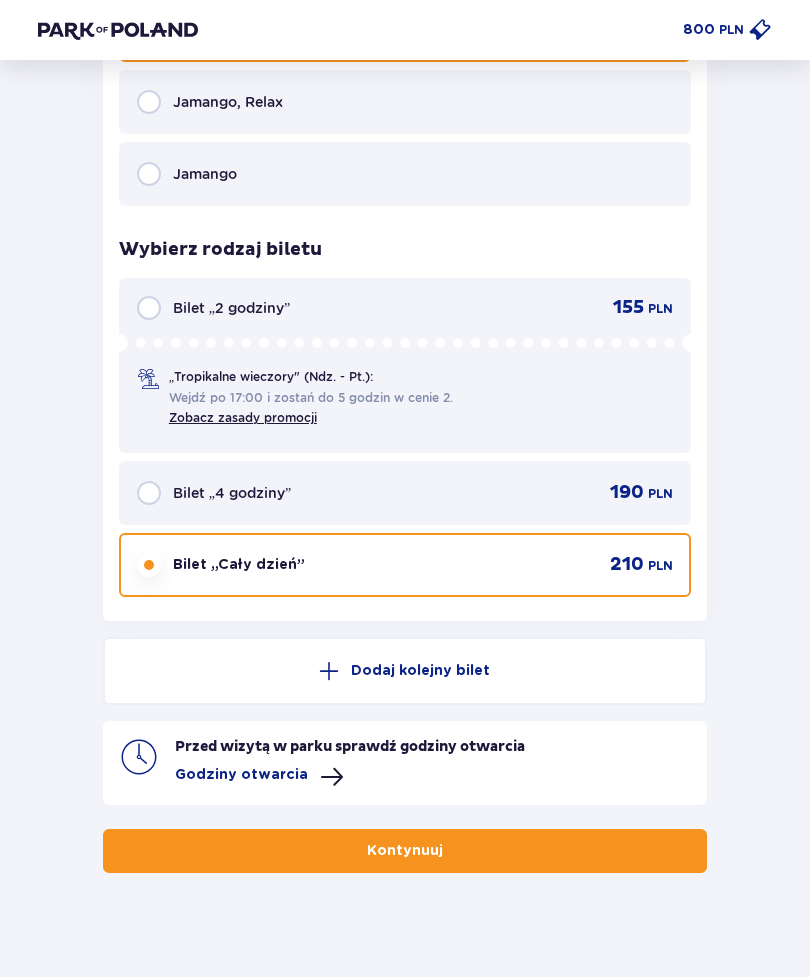 click on "Kontynuuj" at bounding box center [405, 851] 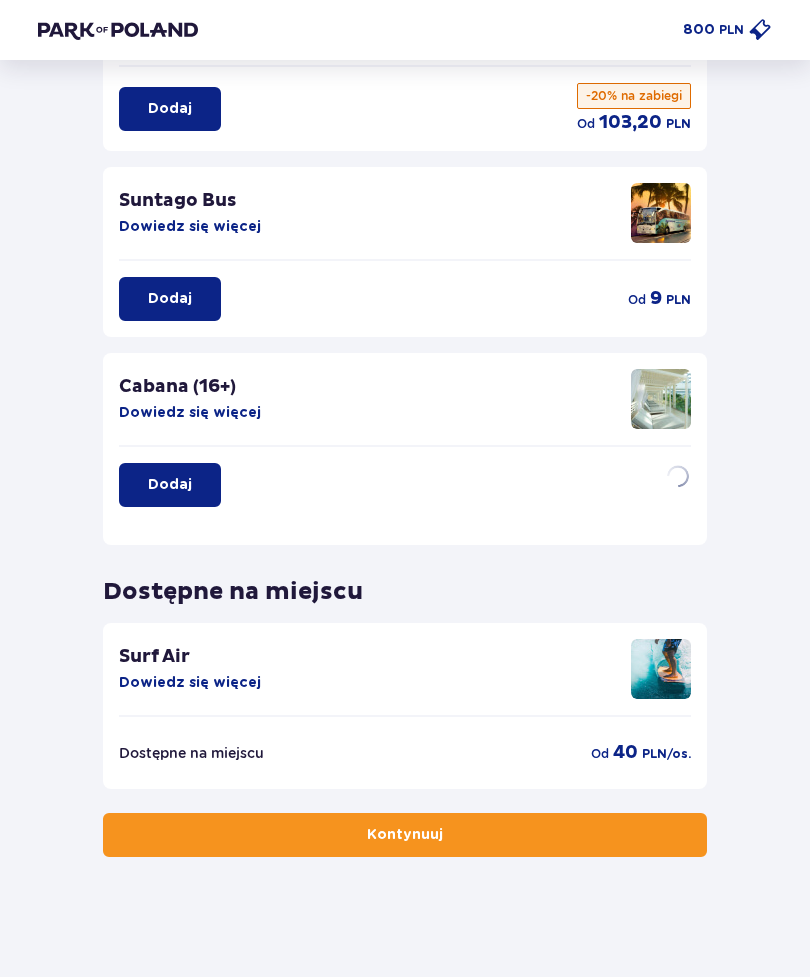 scroll, scrollTop: 0, scrollLeft: 0, axis: both 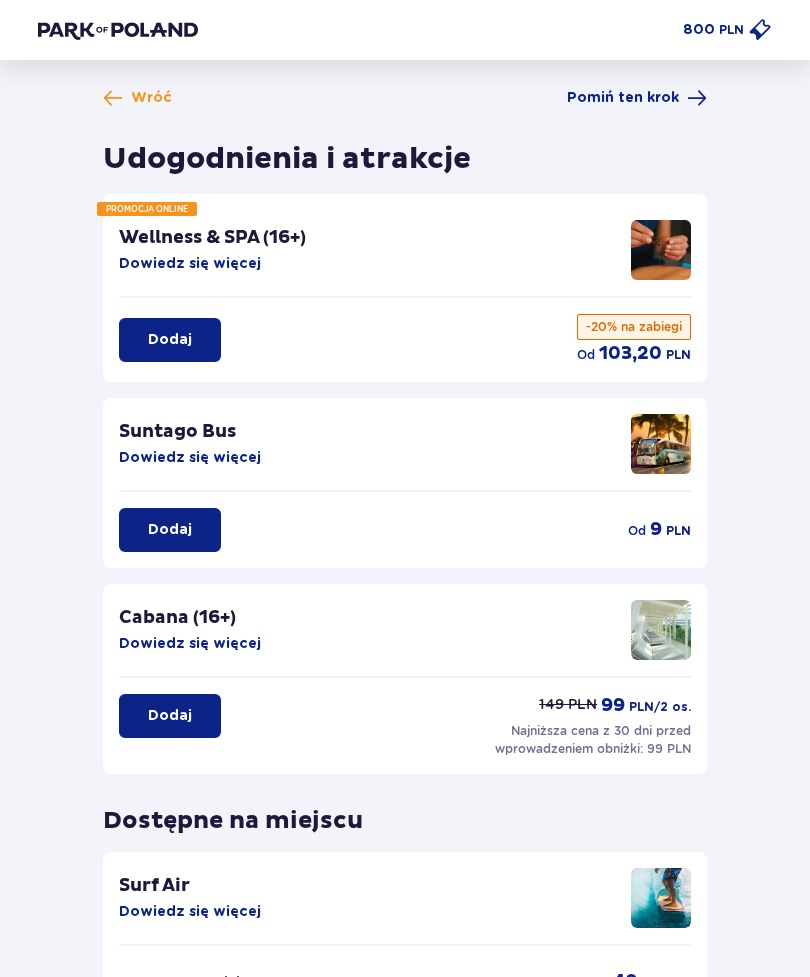 click on "Dodaj" at bounding box center [170, 530] 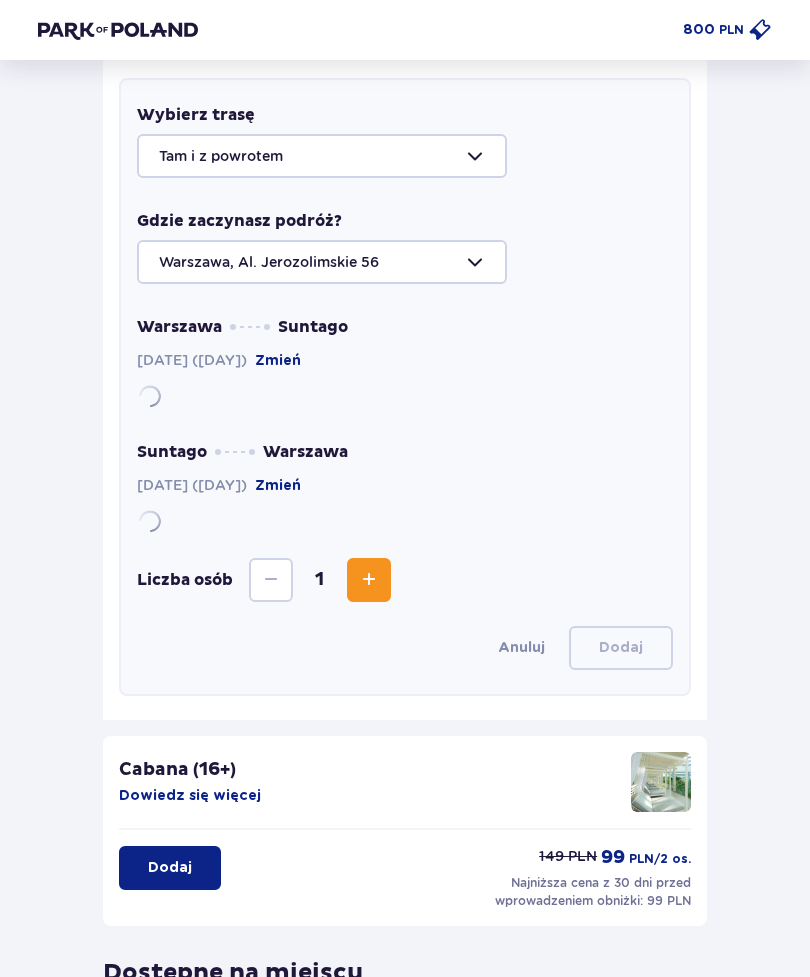 scroll, scrollTop: 532, scrollLeft: 0, axis: vertical 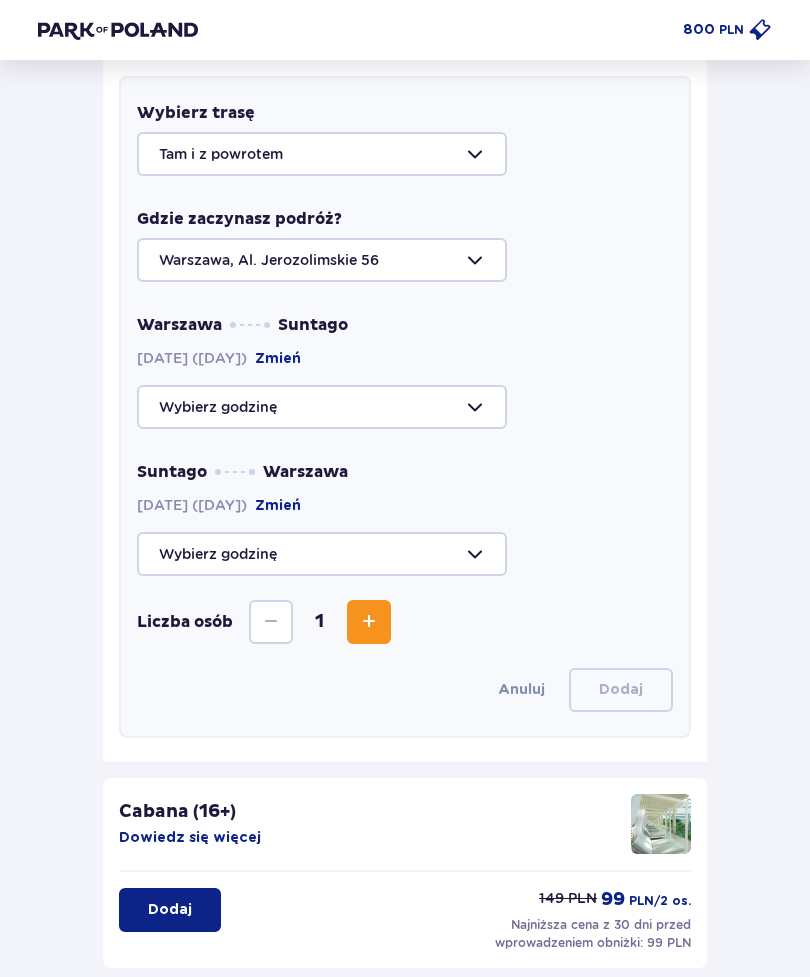 click at bounding box center [405, 407] 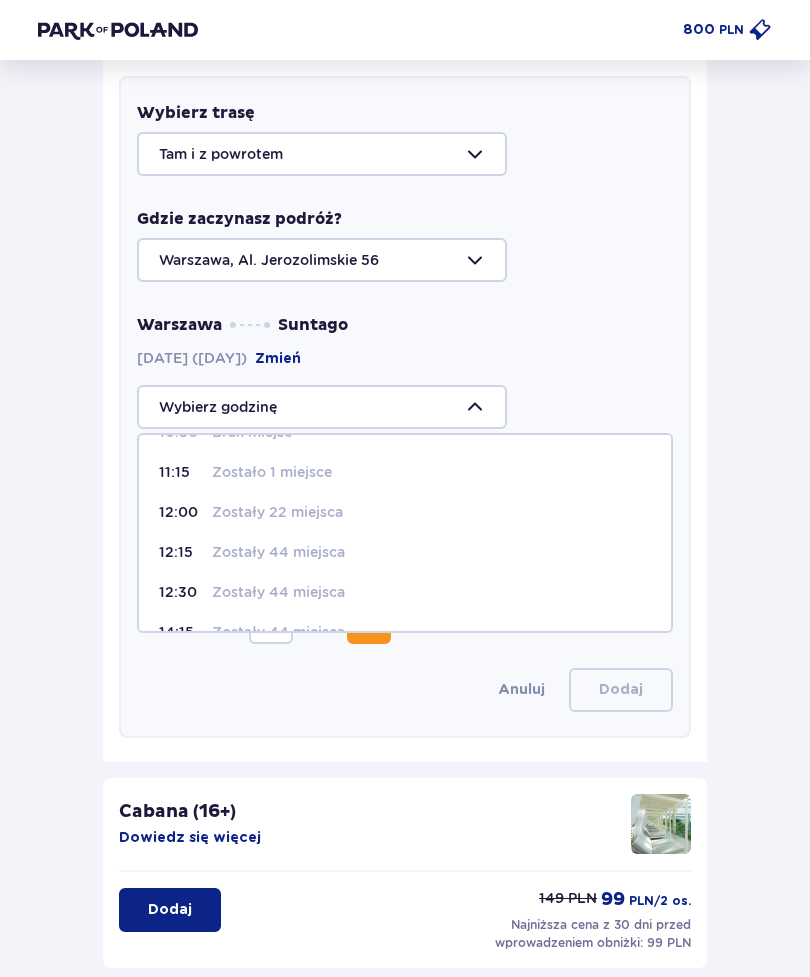 scroll, scrollTop: 166, scrollLeft: 0, axis: vertical 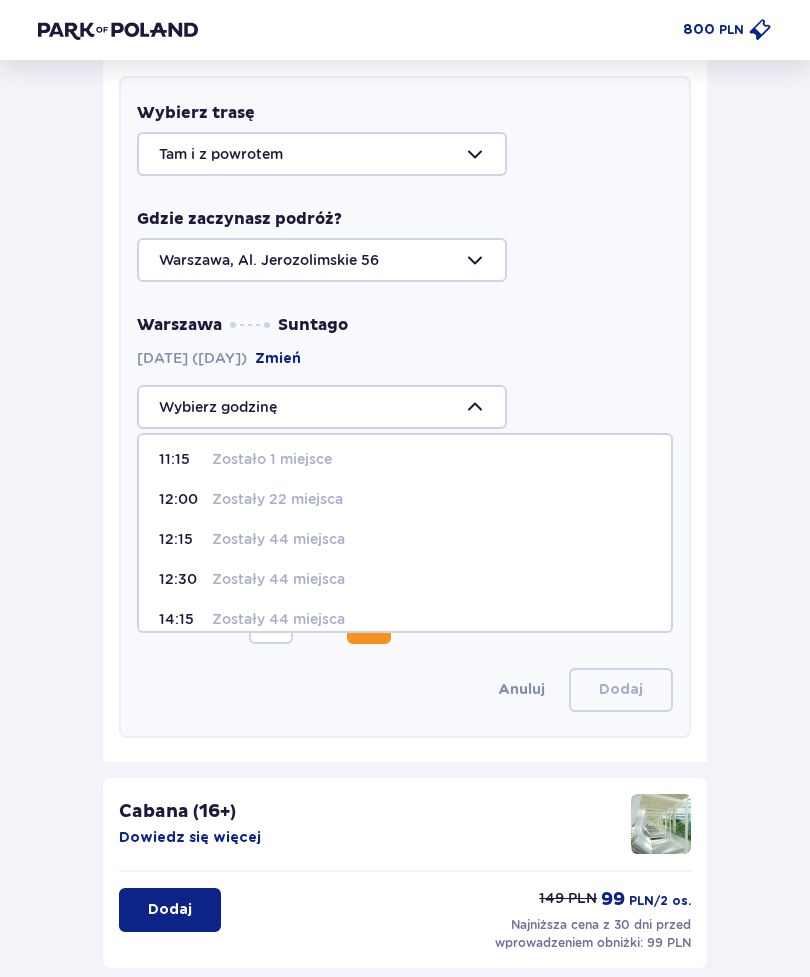 click on "Zostały 22 miejsca" at bounding box center [277, 499] 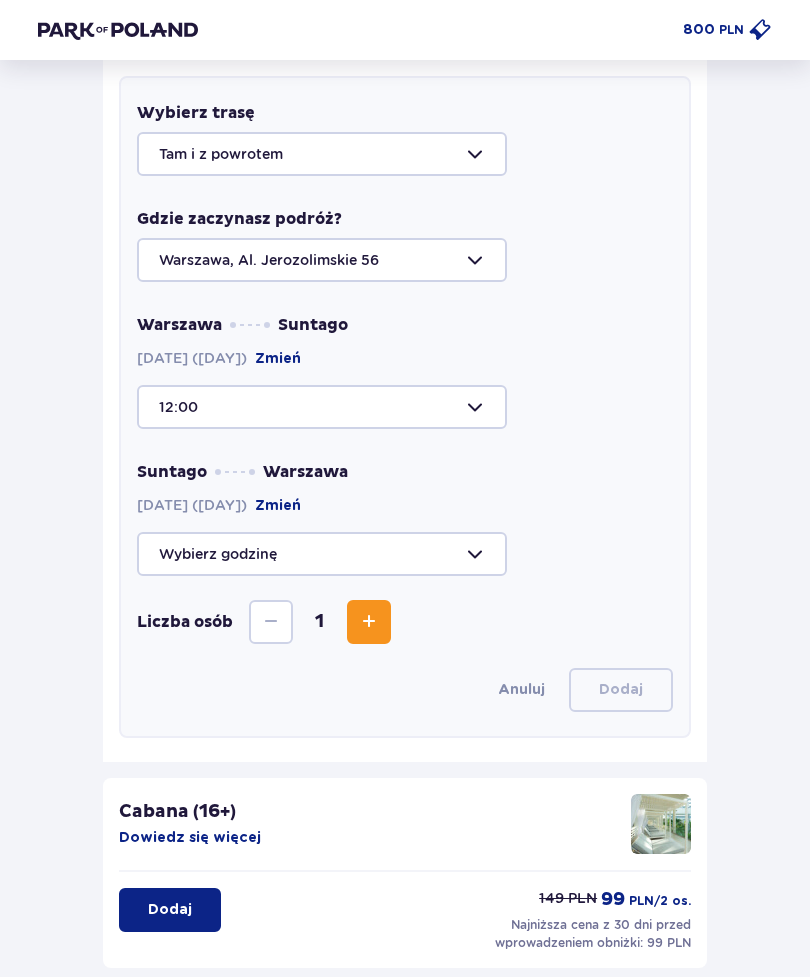 click at bounding box center [405, 554] 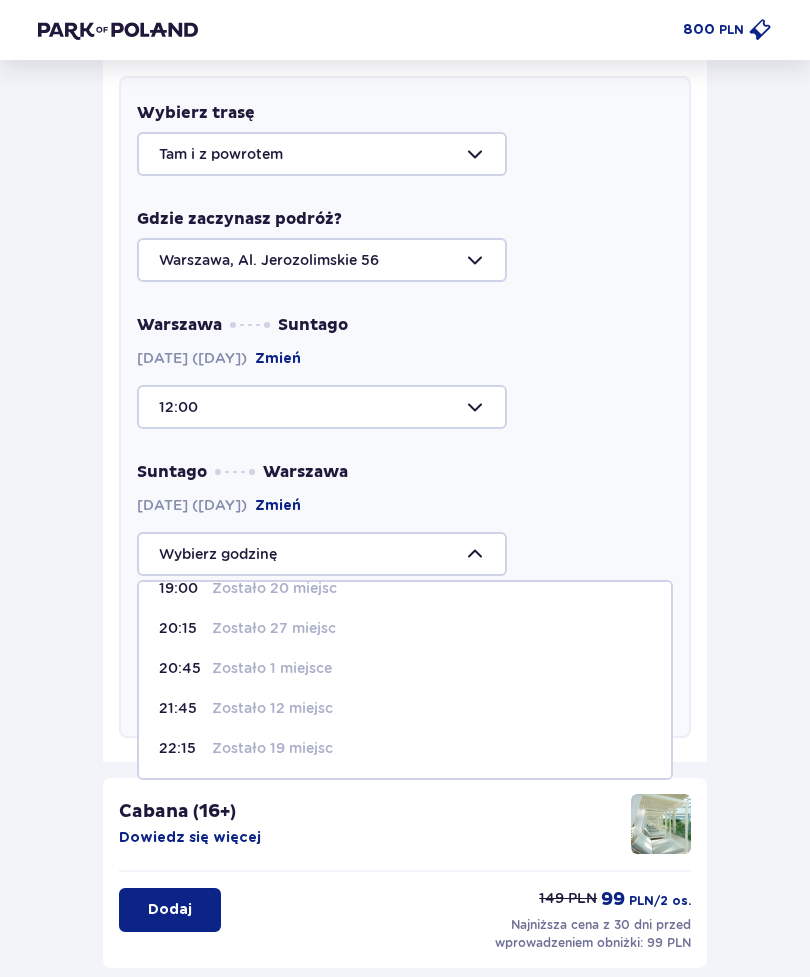 scroll, scrollTop: 184, scrollLeft: 0, axis: vertical 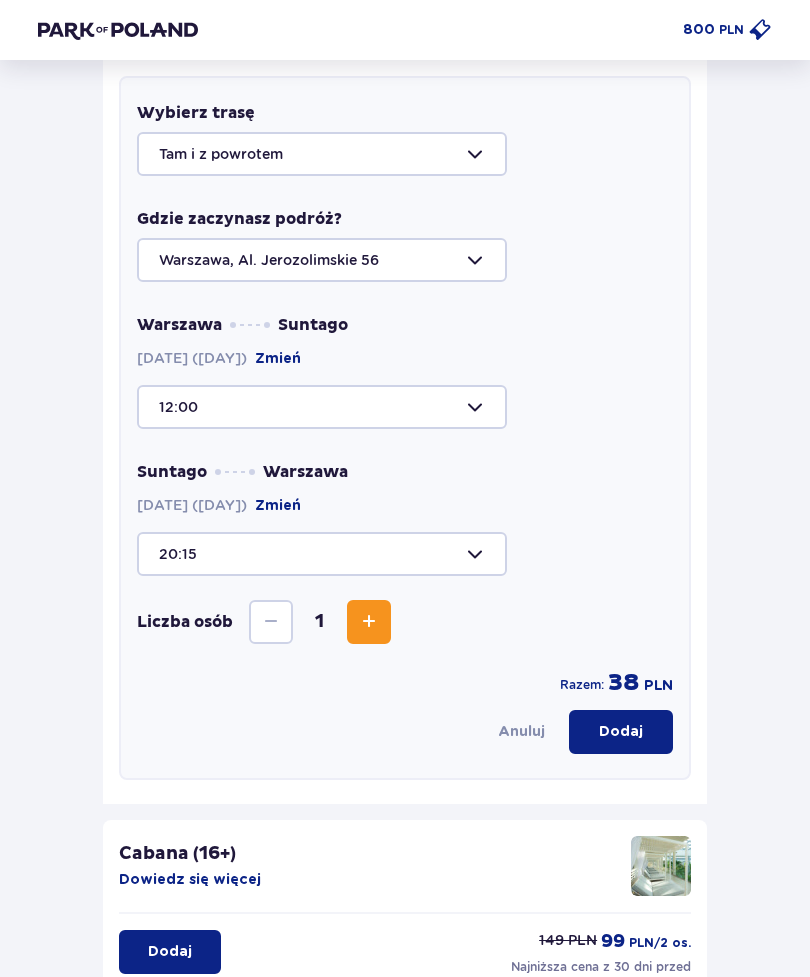 click at bounding box center (369, 622) 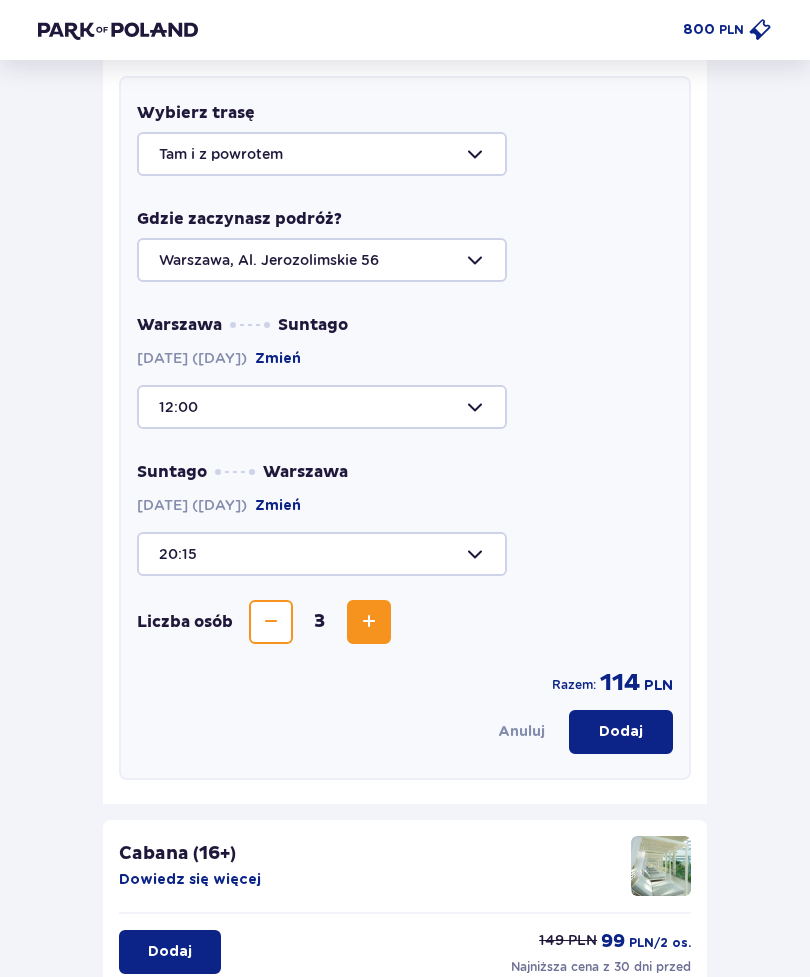 click at bounding box center (369, 622) 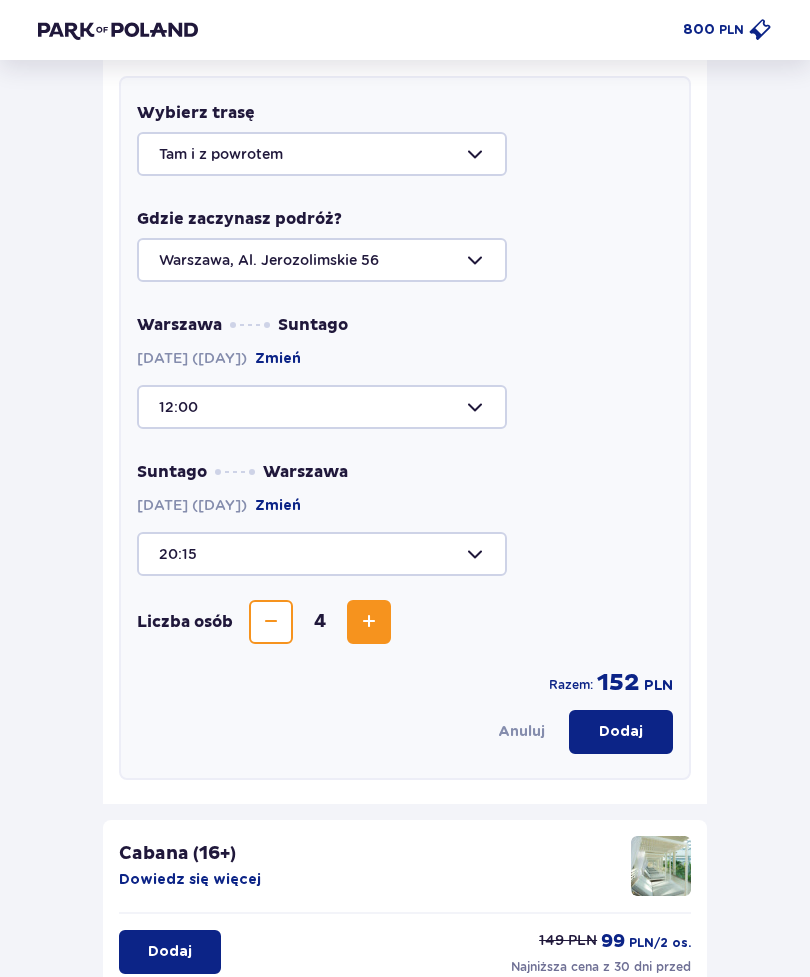 click at bounding box center (405, 554) 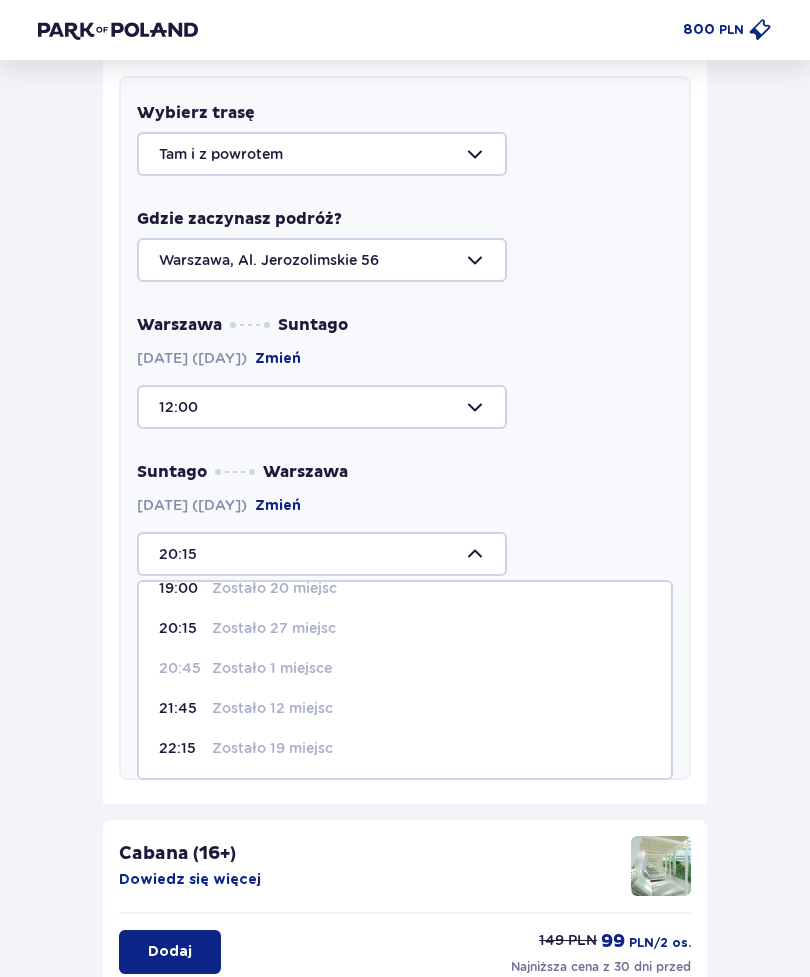scroll, scrollTop: 184, scrollLeft: 0, axis: vertical 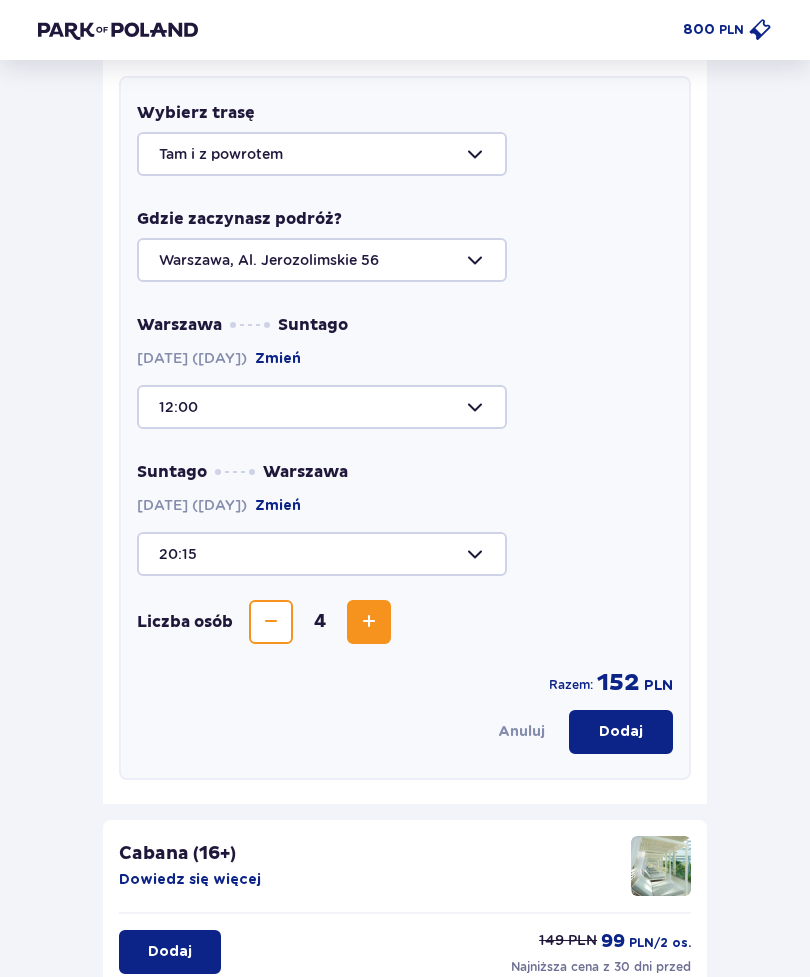 click at bounding box center [405, 407] 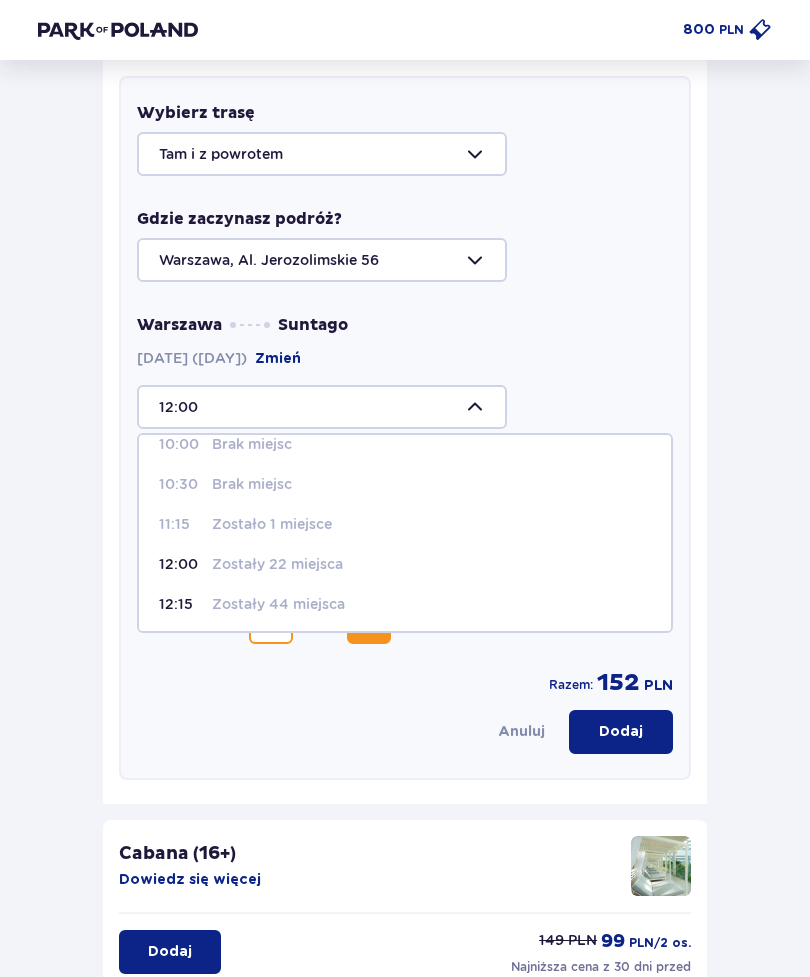 scroll, scrollTop: 107, scrollLeft: 0, axis: vertical 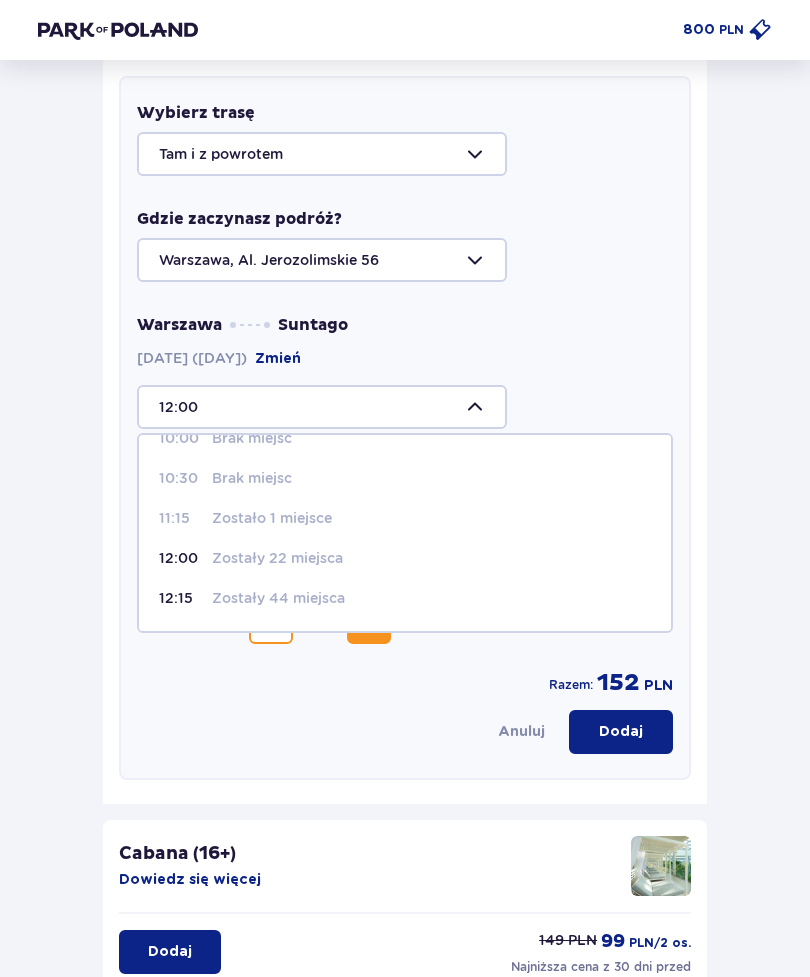 click on "[CITY] Suntago [DATE] ([DAY]) Zmień [TIME] [TIME] Brak miejsc [TIME] Brak miejsc [TIME] Brak miejsc [TIME] Brak miejsc [TIME] Zostało 1 miejsce [TIME] Zostały 22 miejsca [TIME] Zostały 44 miejsca [TIME] Zostały 44 miejsca [TIME] Zostały 44 miejsca [TIME] Zostało 41 miejsc [TIME] Zostało 41 miejsc" at bounding box center [405, 371] 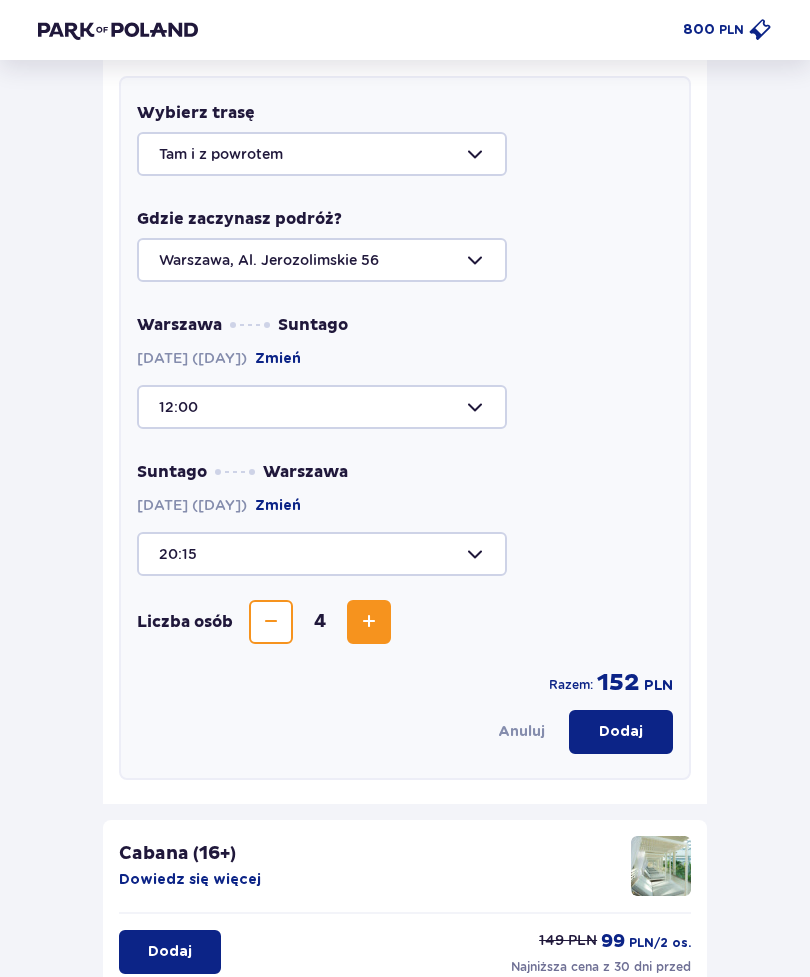 click on "Dodaj" at bounding box center (621, 732) 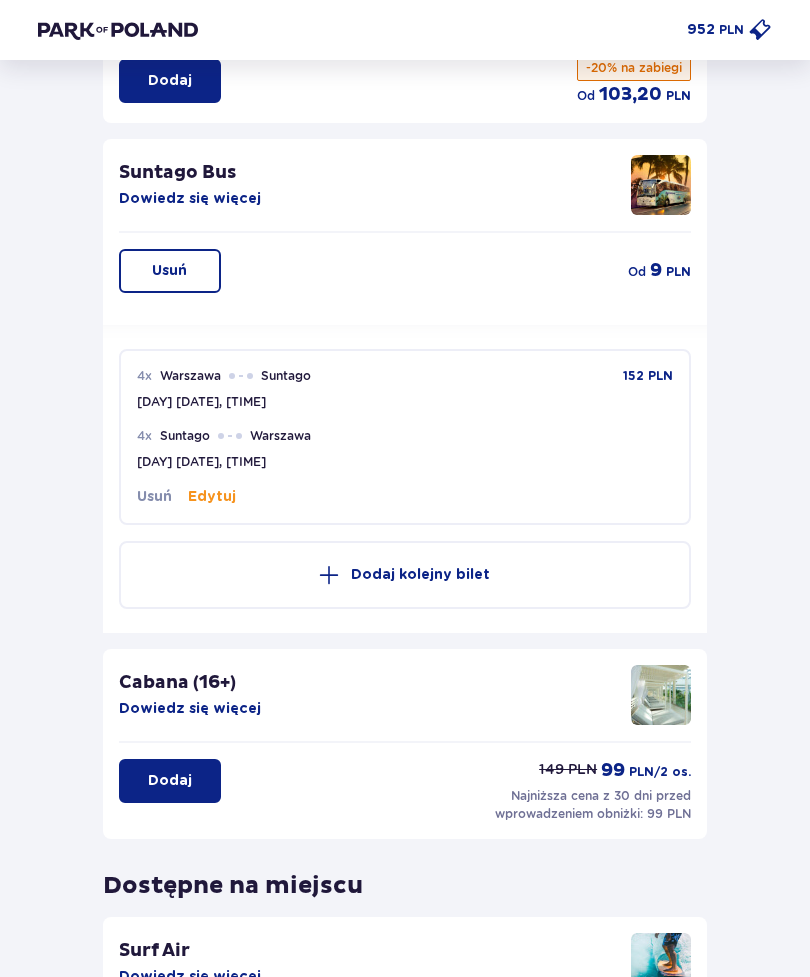 scroll, scrollTop: 0, scrollLeft: 0, axis: both 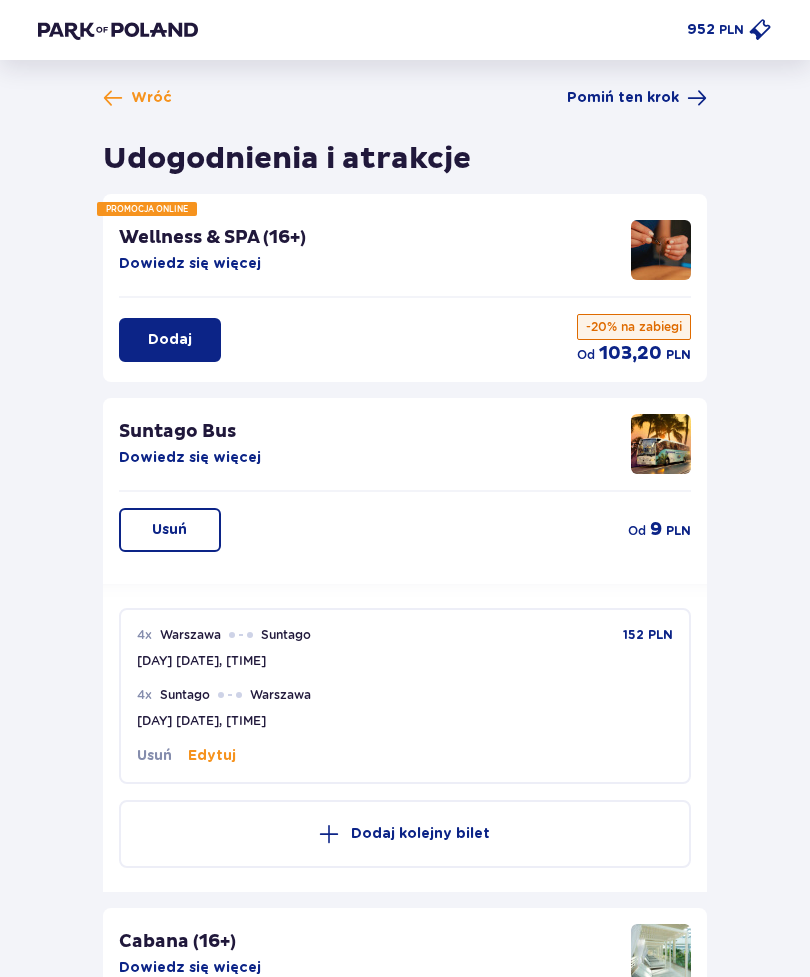 click on "Wróć" at bounding box center (151, 98) 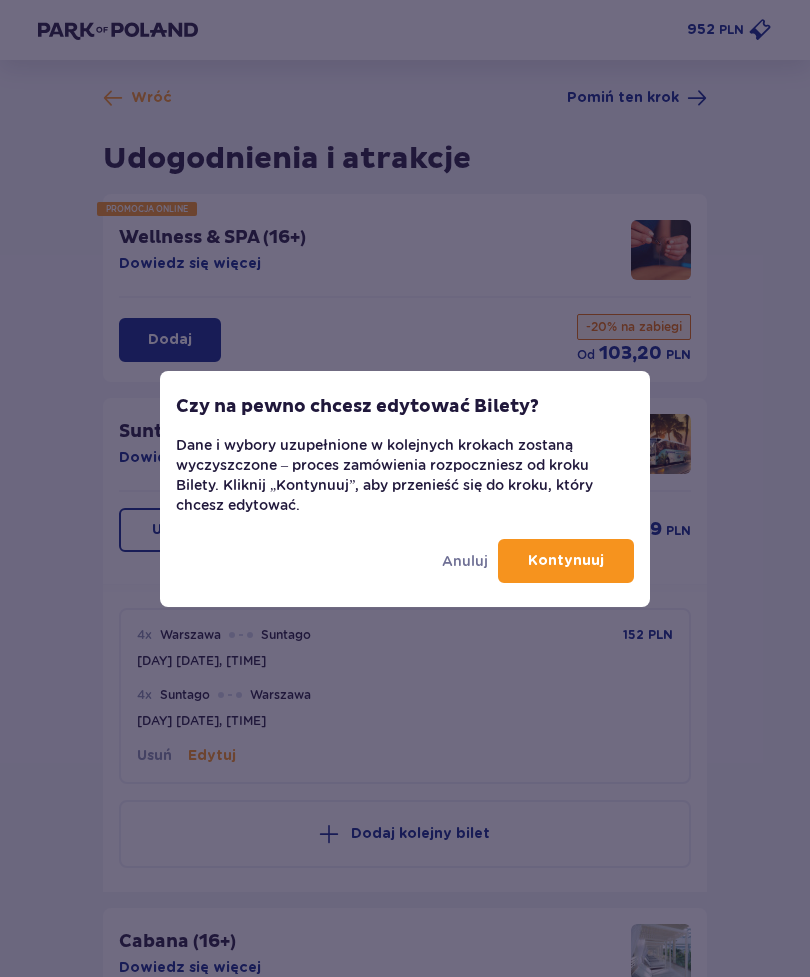 click on "Kontynuuj" at bounding box center [566, 561] 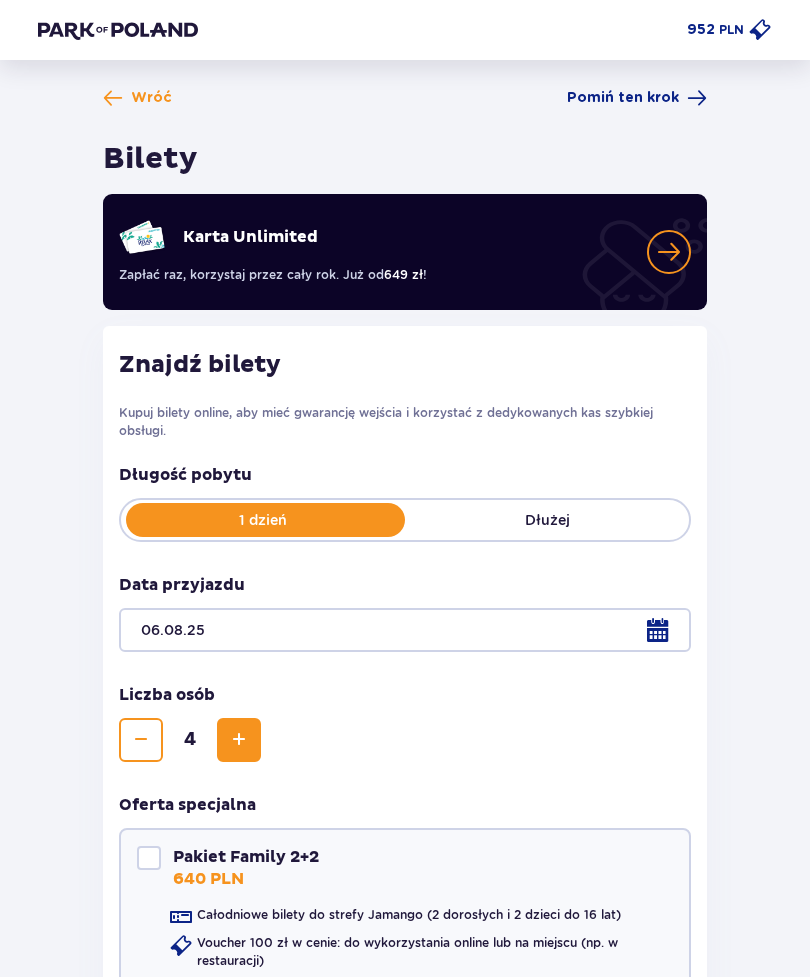 scroll, scrollTop: 187, scrollLeft: 0, axis: vertical 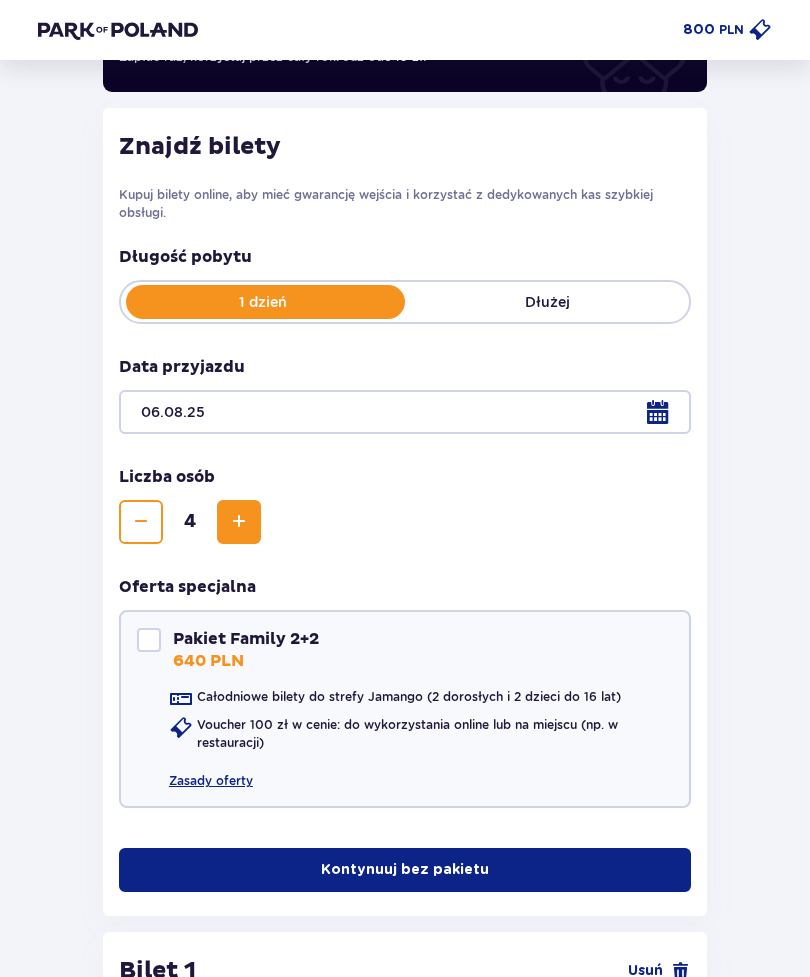 click at bounding box center [405, 412] 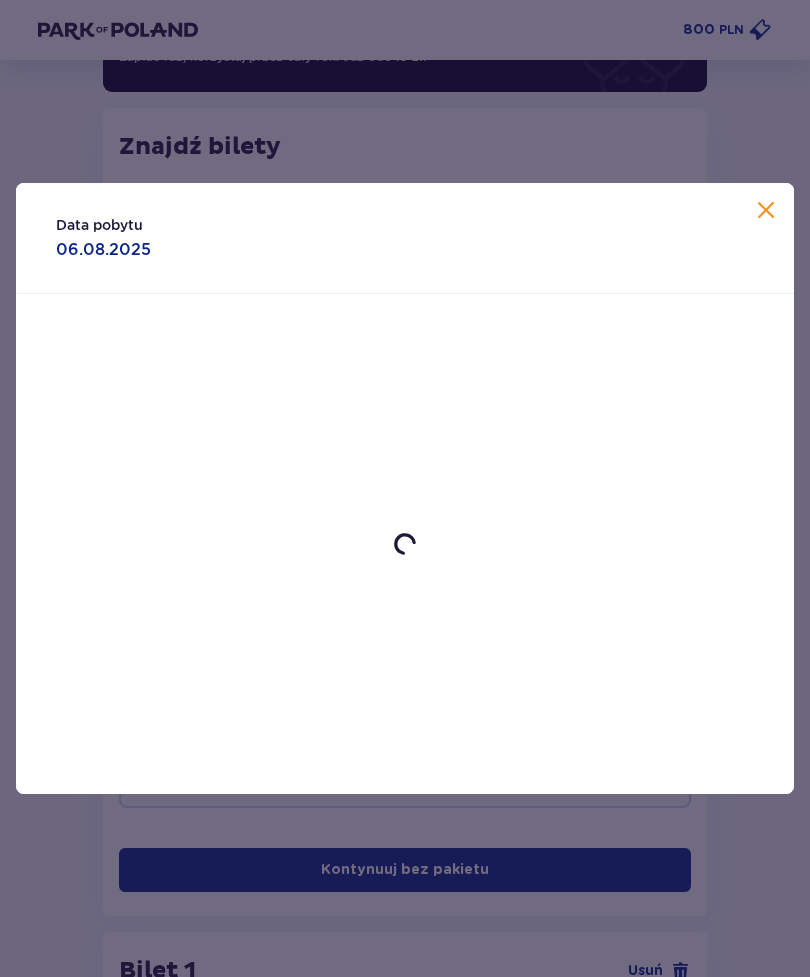 scroll, scrollTop: 302, scrollLeft: 0, axis: vertical 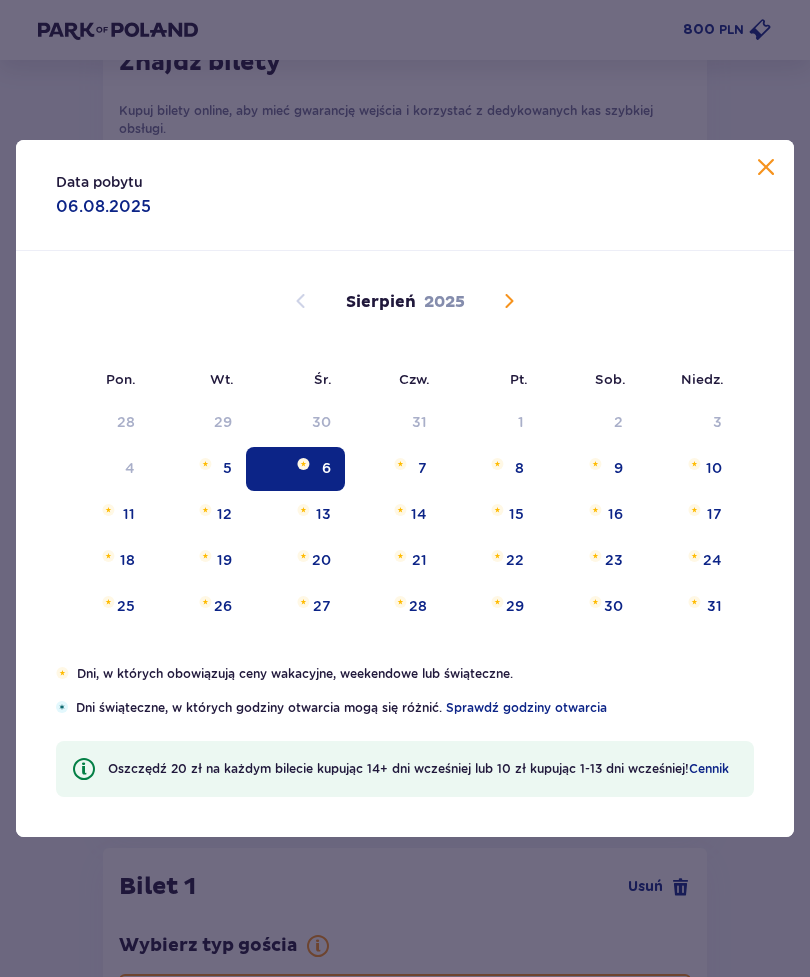 click at bounding box center [108, 510] 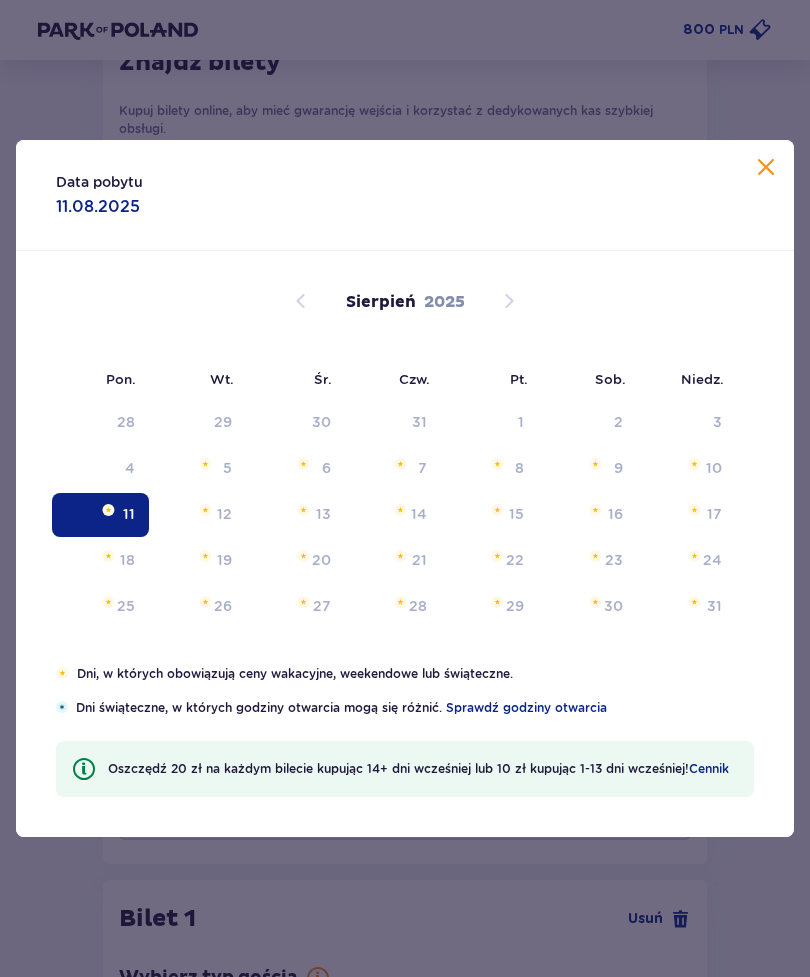 type on "11.08.25" 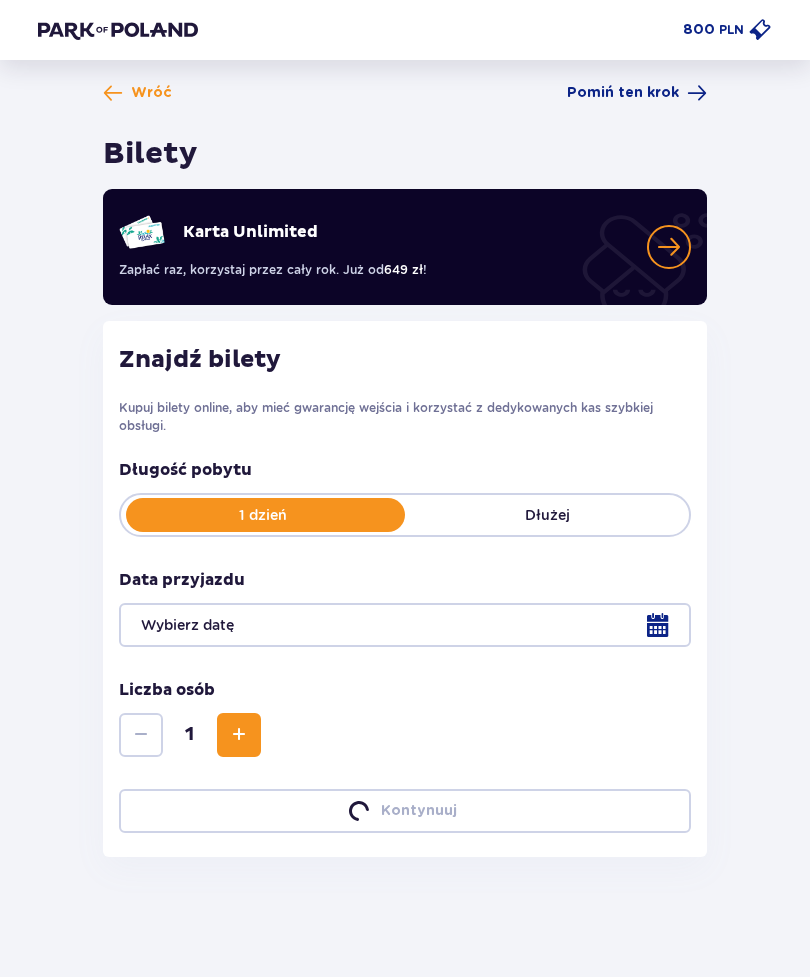 scroll, scrollTop: 64, scrollLeft: 0, axis: vertical 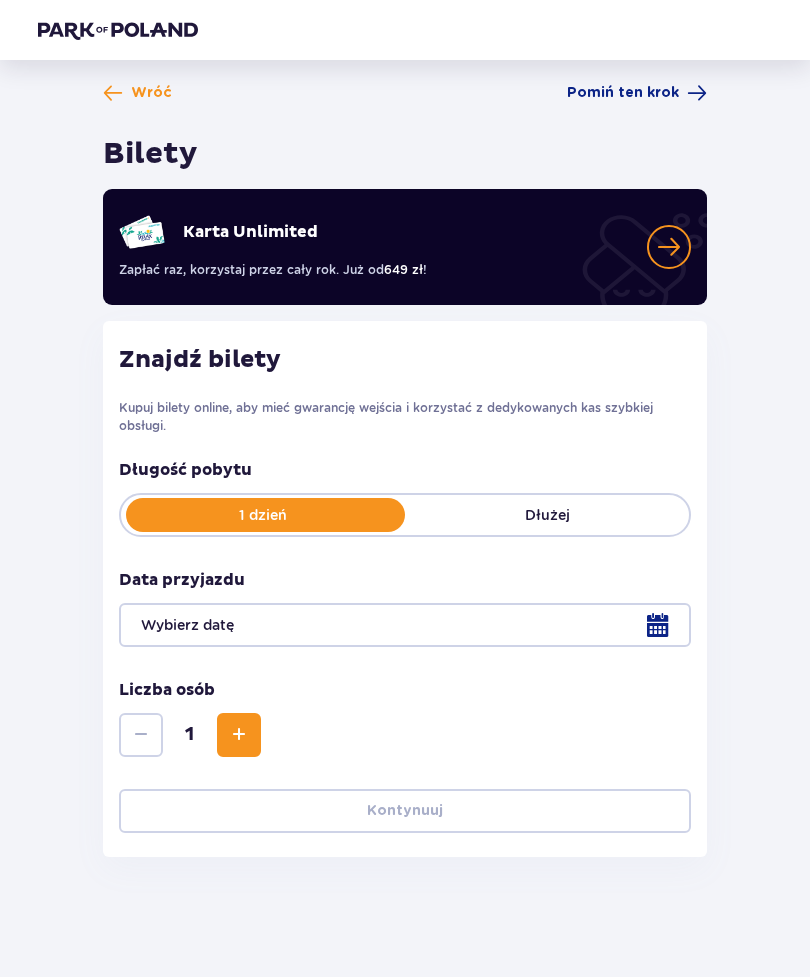 click at bounding box center (239, 735) 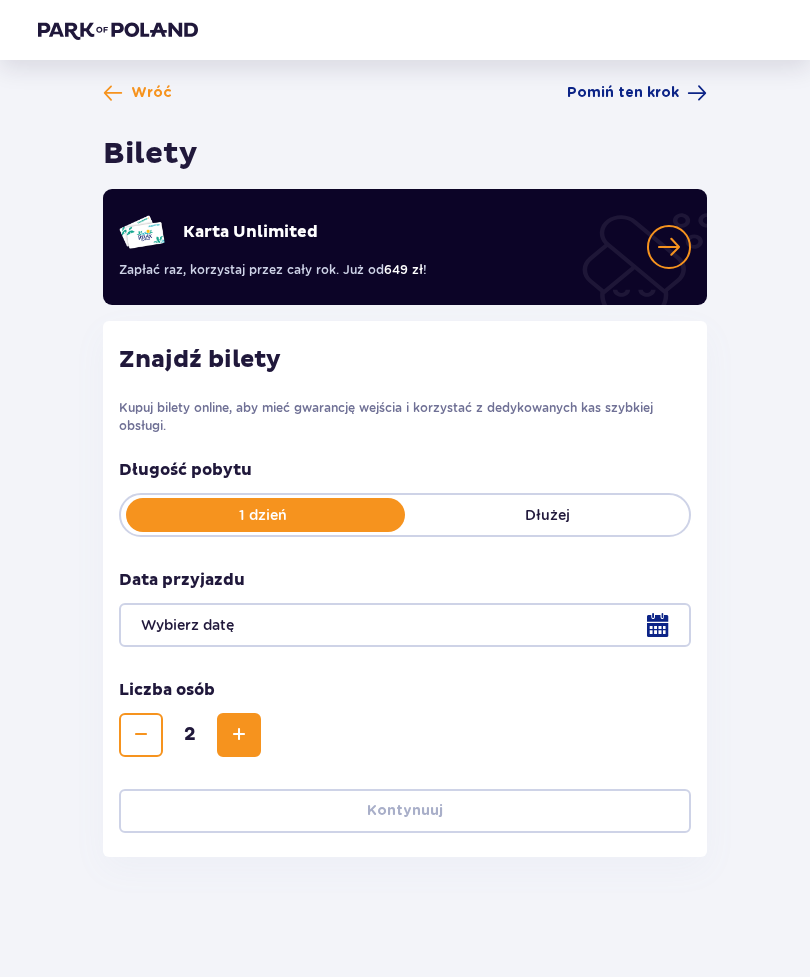 click at bounding box center [239, 735] 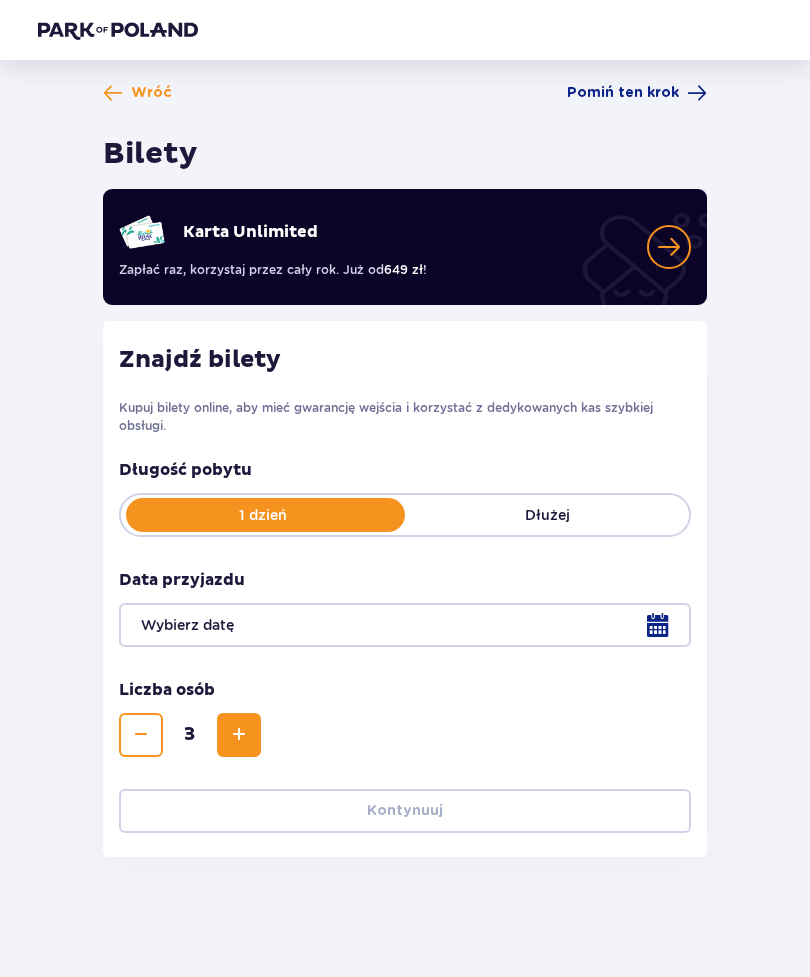 click at bounding box center (239, 735) 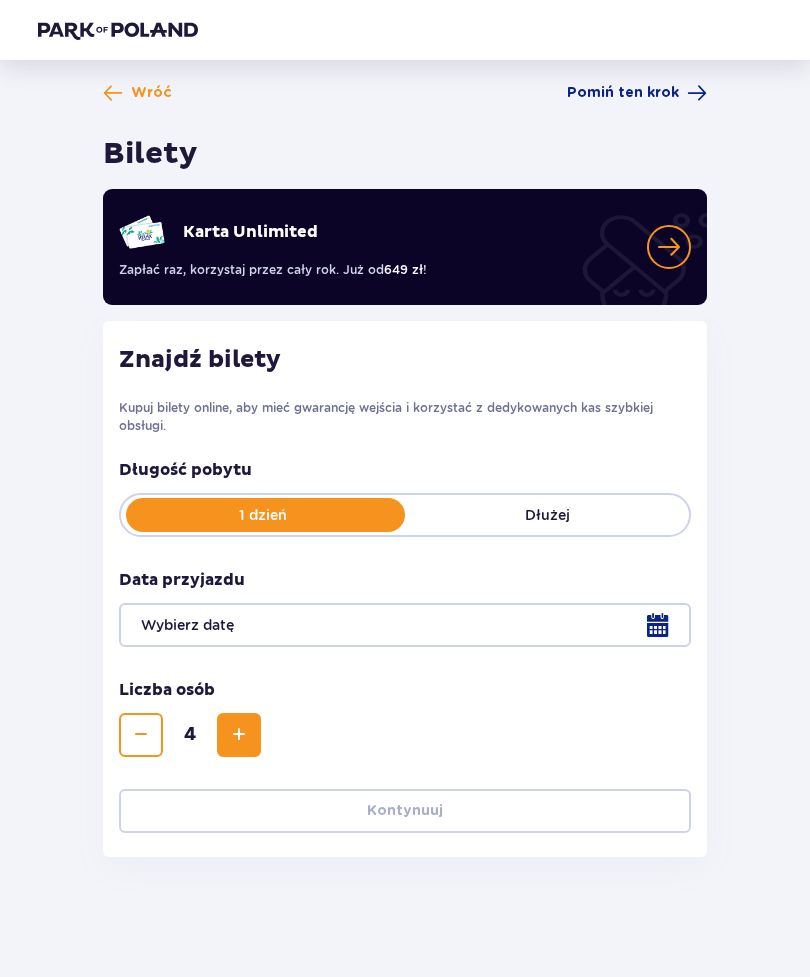 click at bounding box center [405, 625] 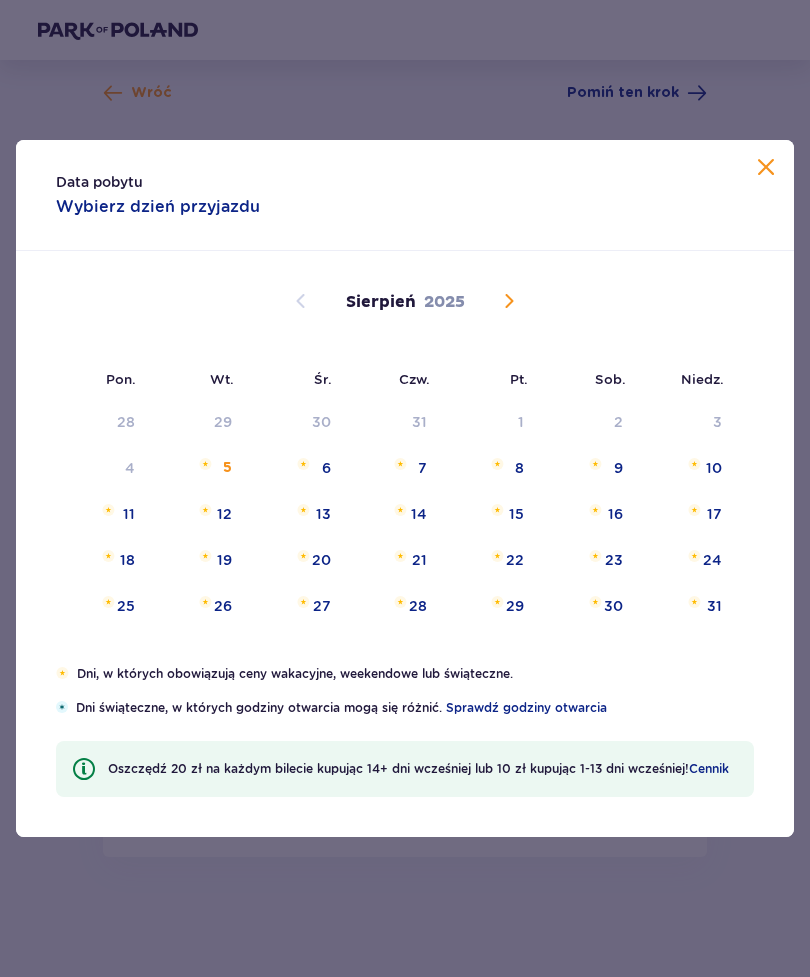 click on "Data pobytu Wybierz dzień przyjazdu Pon. Wt. Śr. Czw. Pt. Sob. Niedz. Lipiec 2025 30 1 2 3 4 5 6 7 8 9 10 11 12 13 14 15 16 17 18 19 20 21 22 23 24 25 26 27 28 29 30 31 1 2 3 Sierpień 2025 28 29 30 31 1 2 3 4 5 6 7 8 9 10 11 12 13 14 15 16 17 18 19 20 21 22 23 24 25 26 27 28 29 30 31 Wrzesień 2025 1 2 3 4 5 6 7 8 9 10 11 12 13 14 15 16 17 18 19 20 21 22 23 24 25 26 27 28 29 30 1 2 3 4 5 Dni, w których obowiązują ceny wakacyjne, weekendowe lub świąteczne. Dni świąteczne, w których godziny otwarcia mogą się różnić.   Sprawdź godziny otwarcia Oszczędź 20 zł na każdym bilecie kupując 14+ dni wcześniej lub 10 zł kupując 1-13 dni wcześniej!  Cennik" at bounding box center [405, 488] 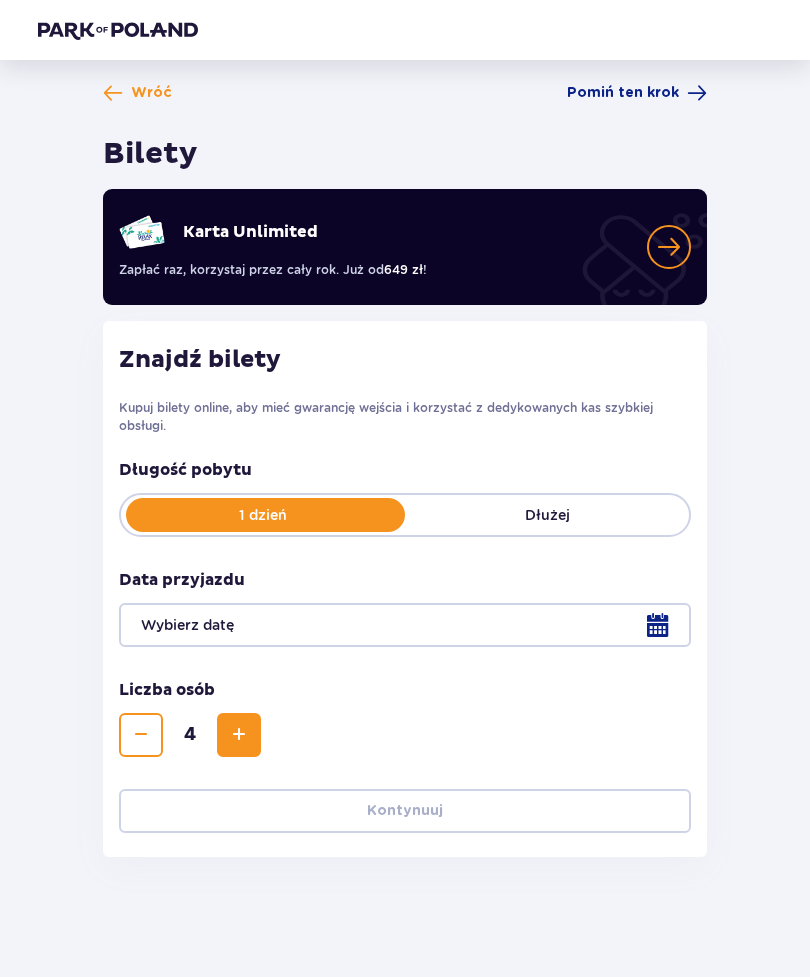 click at bounding box center [405, 625] 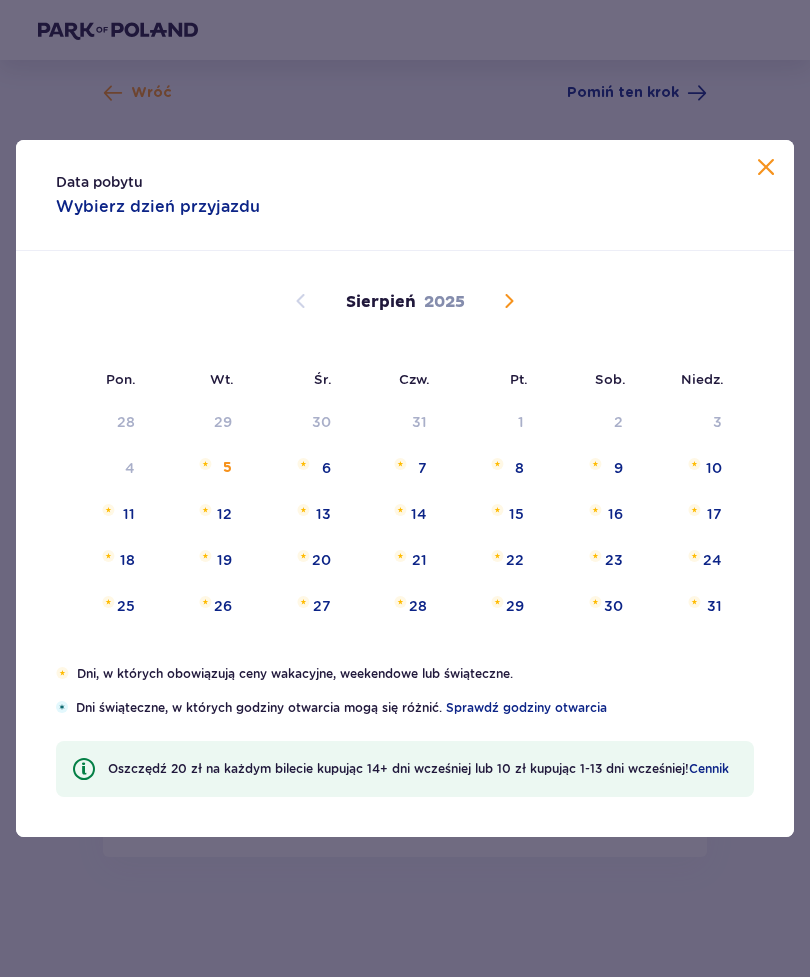 click on "11" at bounding box center (100, 515) 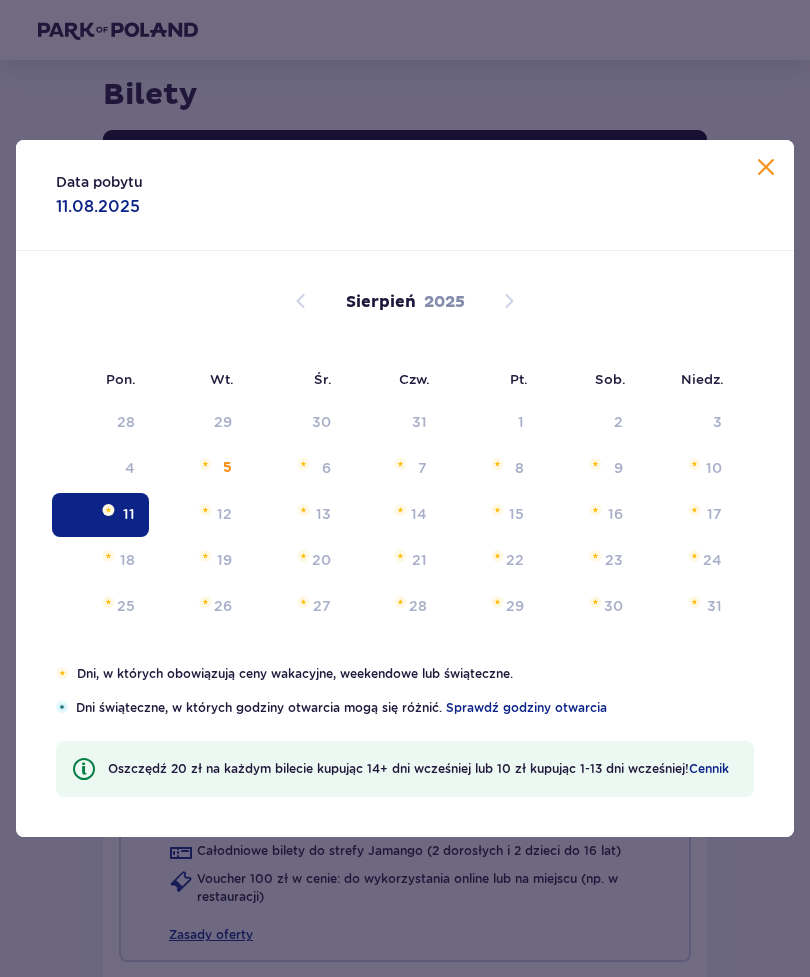 type on "11.08.25" 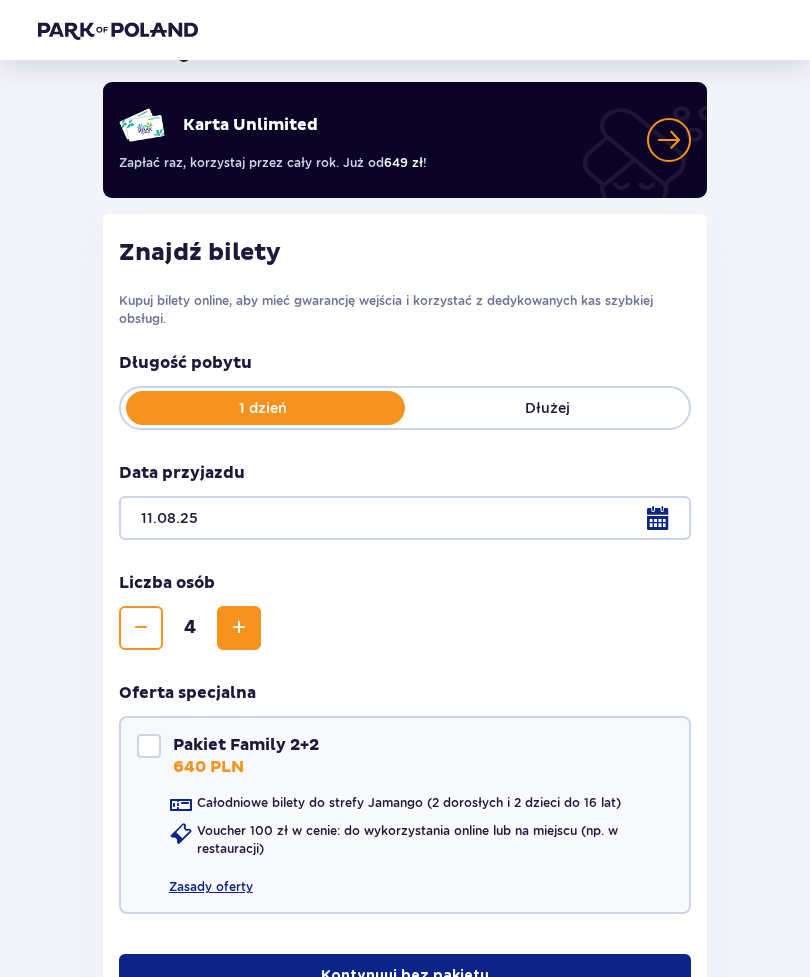 scroll, scrollTop: 213, scrollLeft: 0, axis: vertical 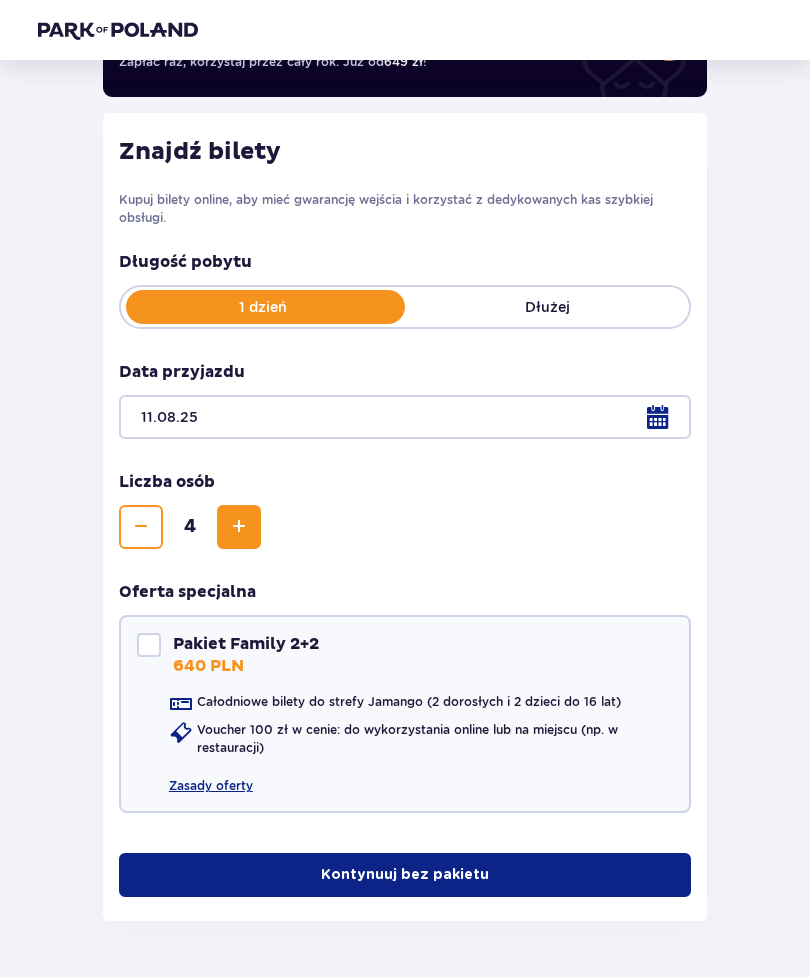 click on "Kontynuuj bez pakietu" at bounding box center (405, 875) 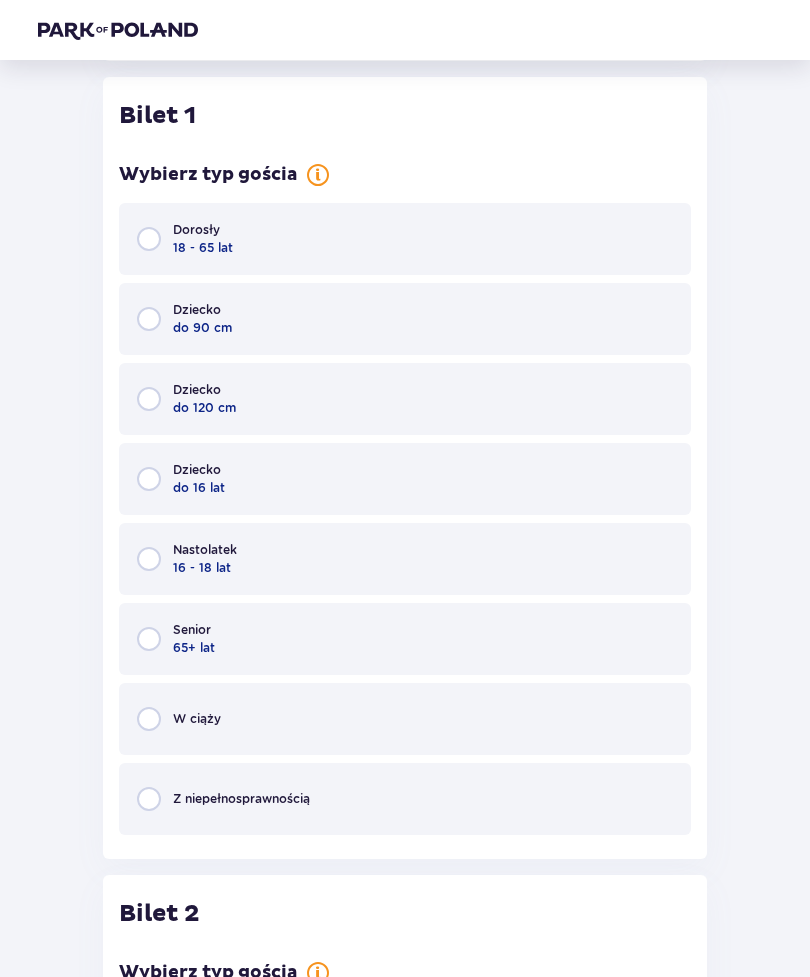 scroll, scrollTop: 1074, scrollLeft: 0, axis: vertical 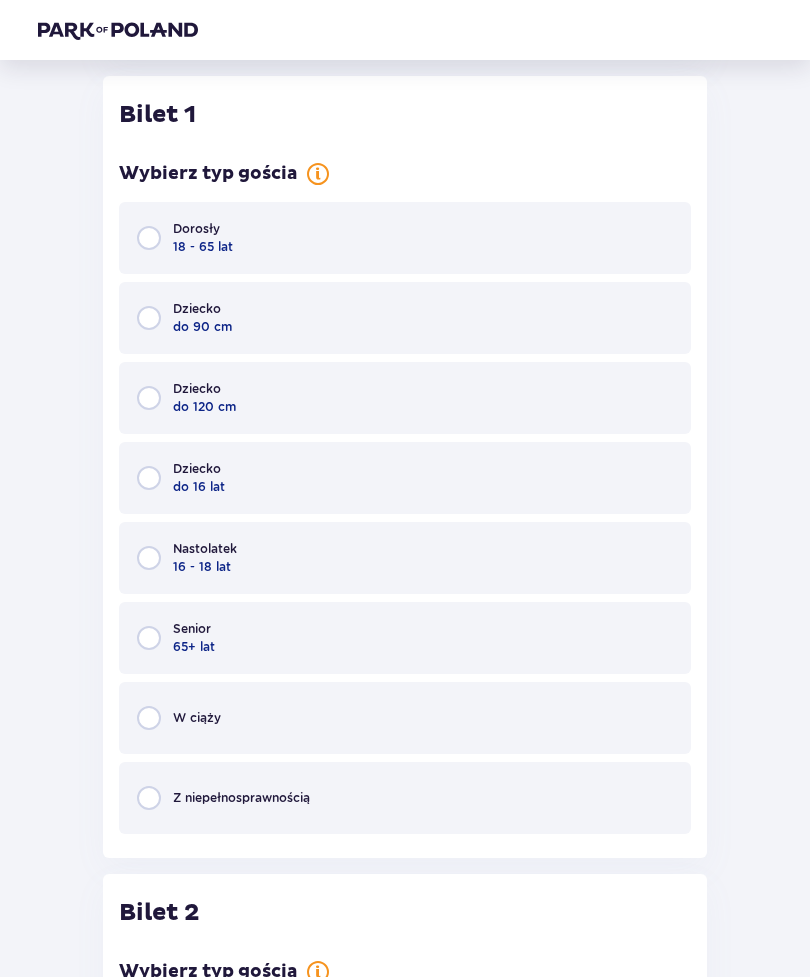 click at bounding box center (149, 238) 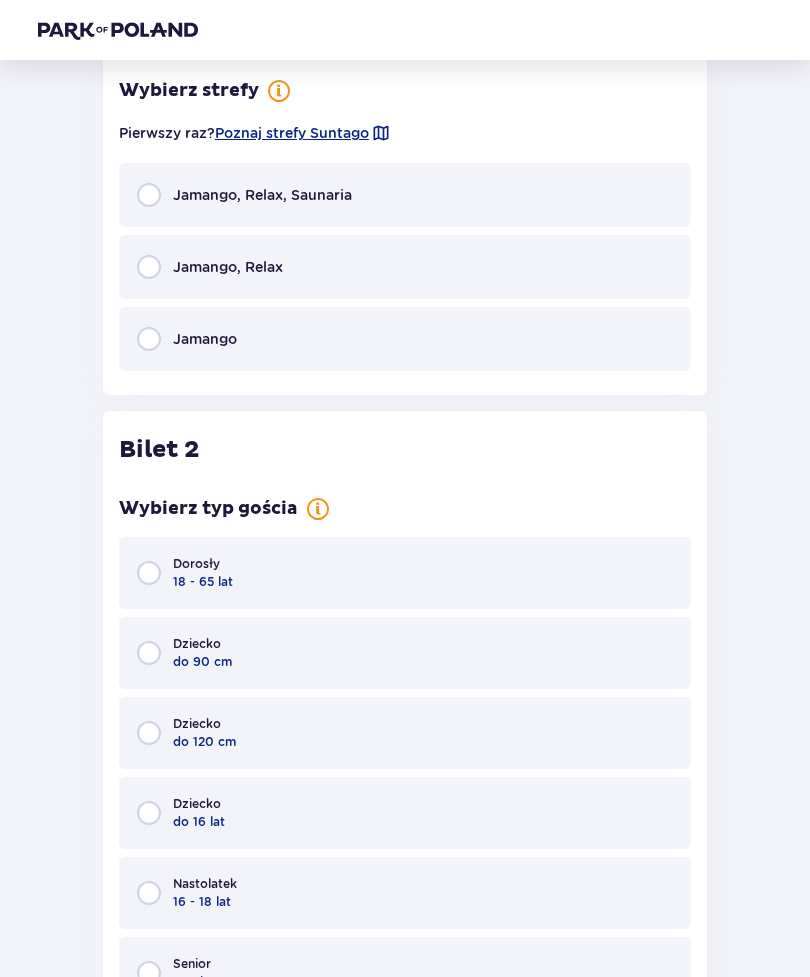 scroll, scrollTop: 1864, scrollLeft: 0, axis: vertical 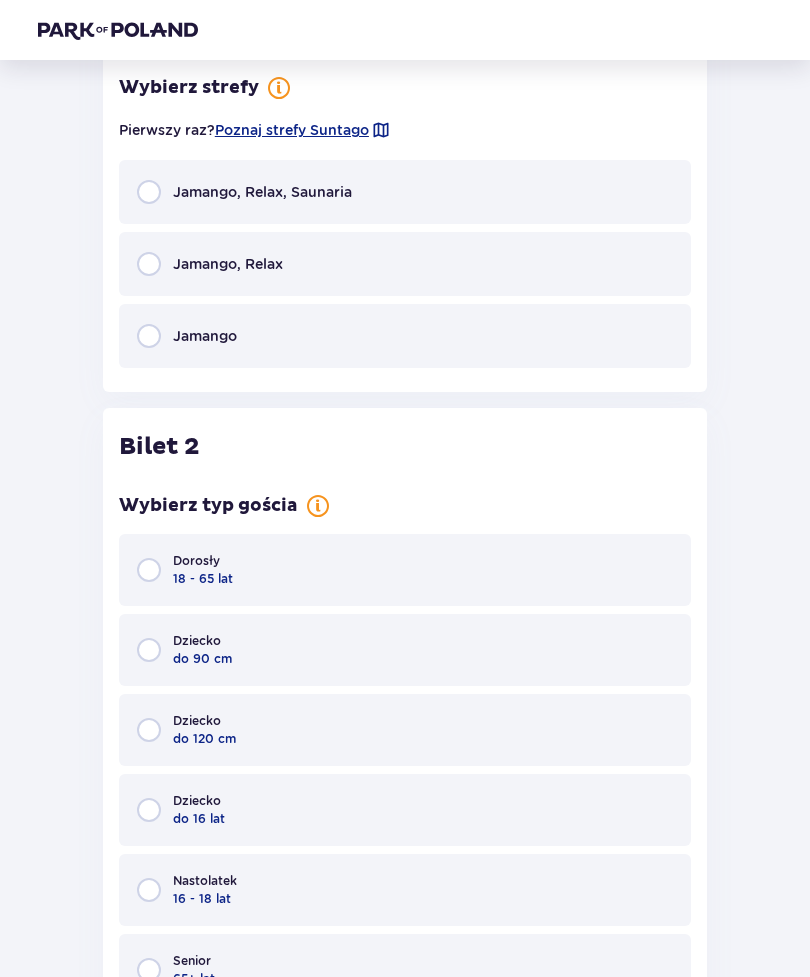 click at bounding box center [149, 192] 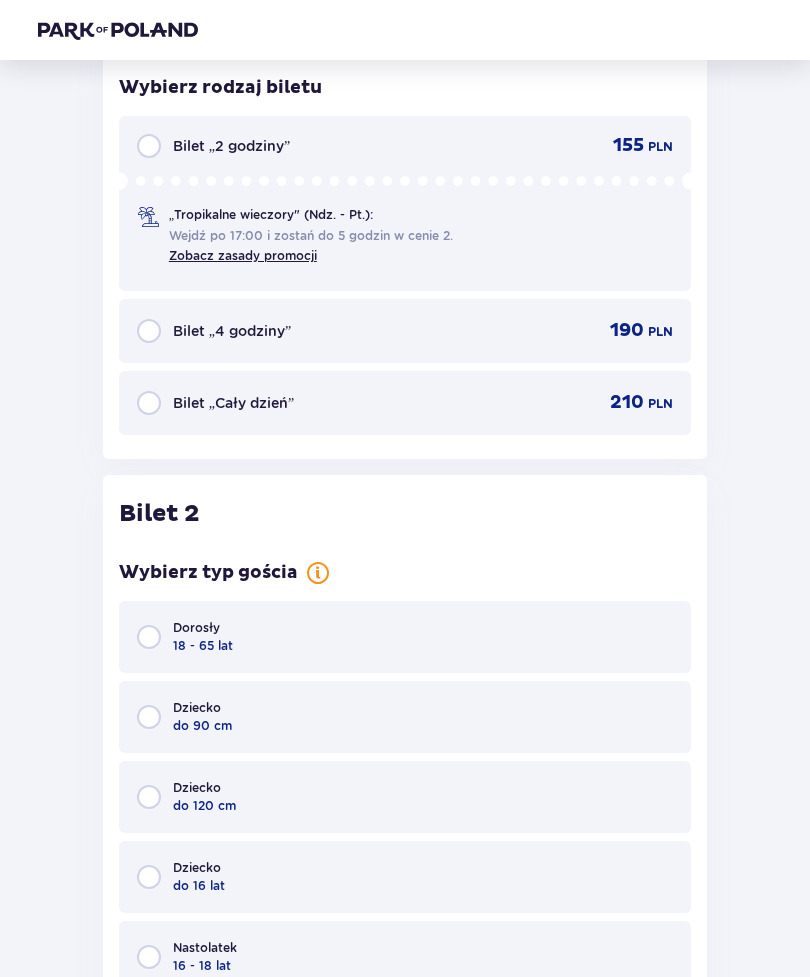 click at bounding box center (149, 403) 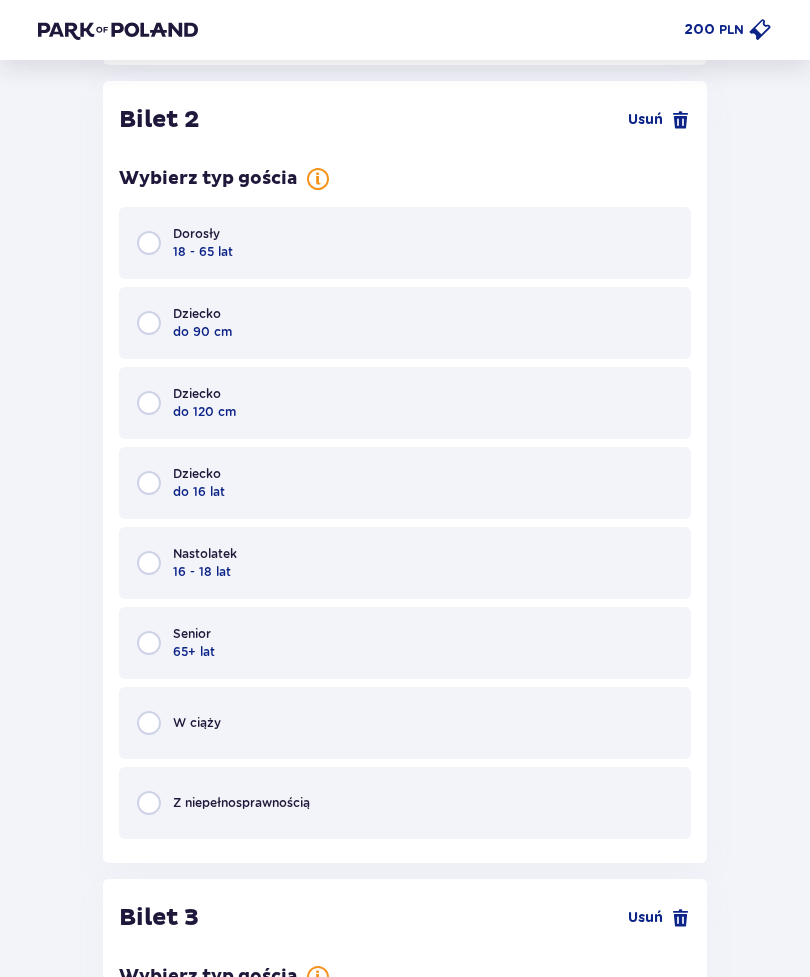click at bounding box center (149, 243) 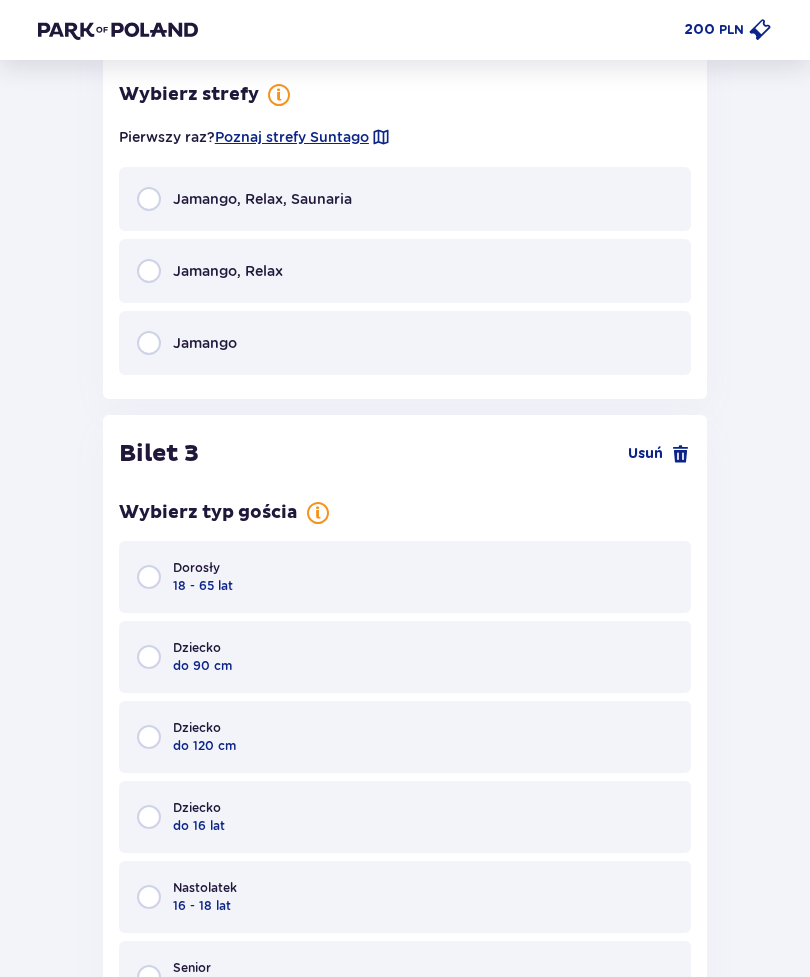 scroll, scrollTop: 3372, scrollLeft: 0, axis: vertical 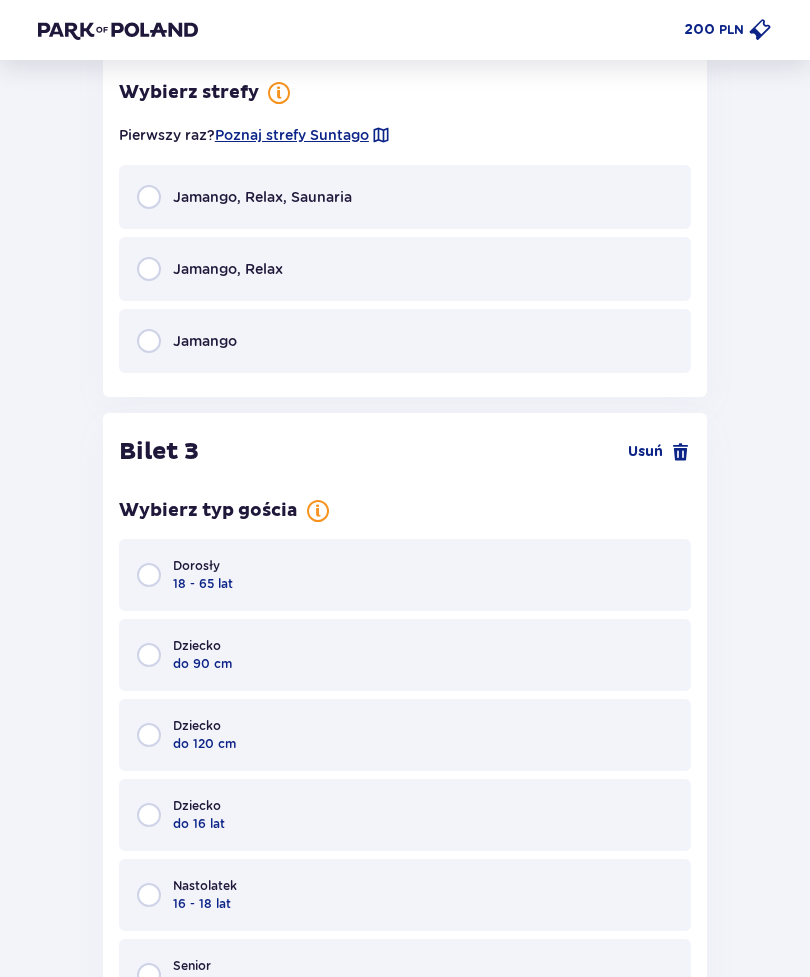 click at bounding box center (149, 197) 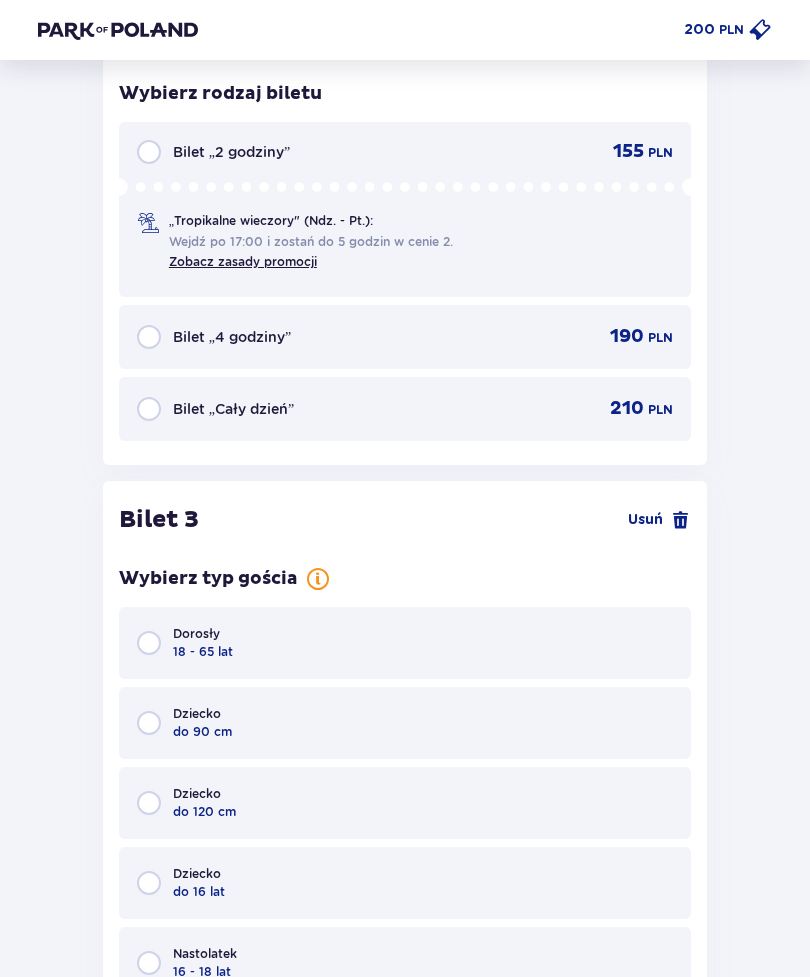 scroll, scrollTop: 3696, scrollLeft: 0, axis: vertical 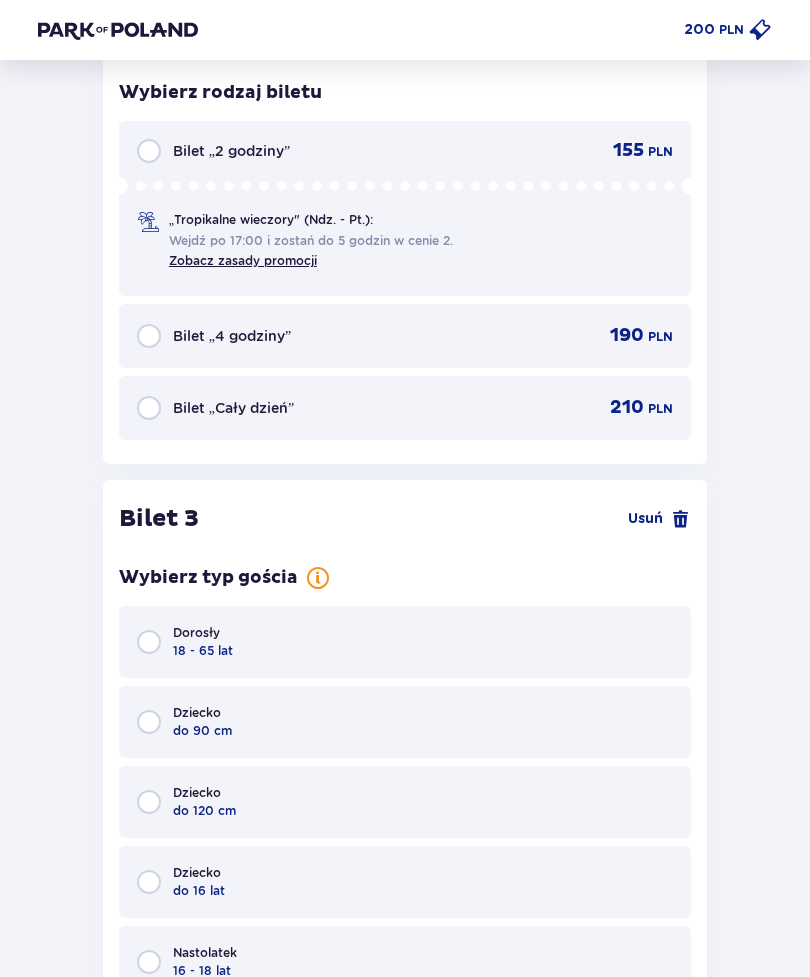 click at bounding box center [149, 408] 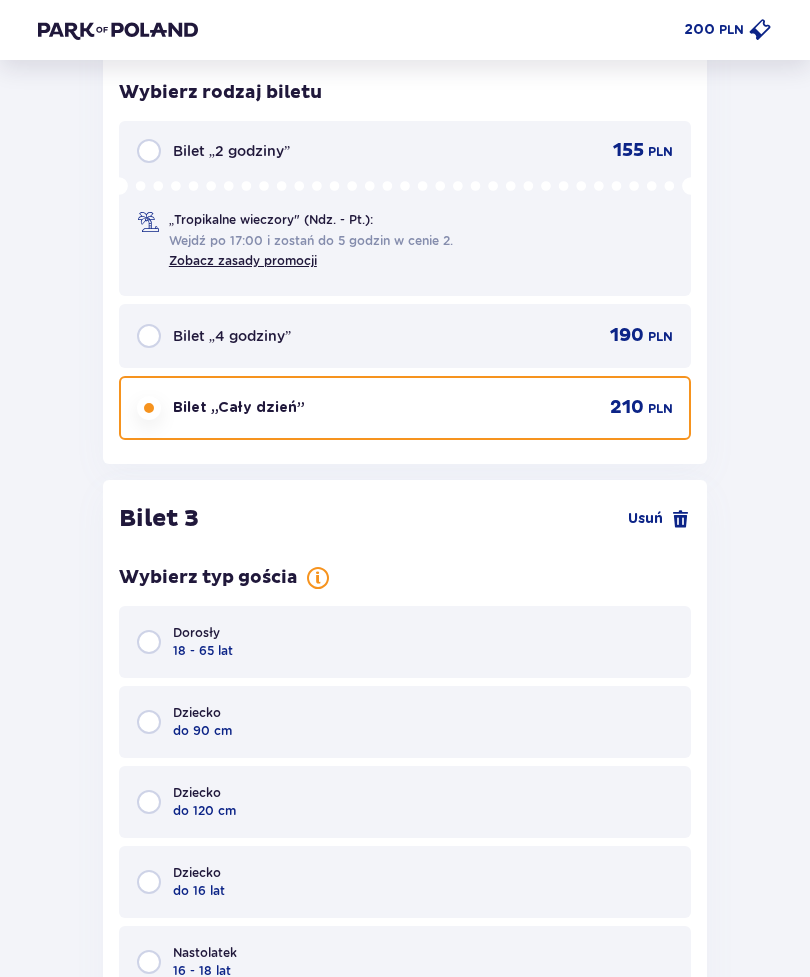 scroll, scrollTop: 4066, scrollLeft: 0, axis: vertical 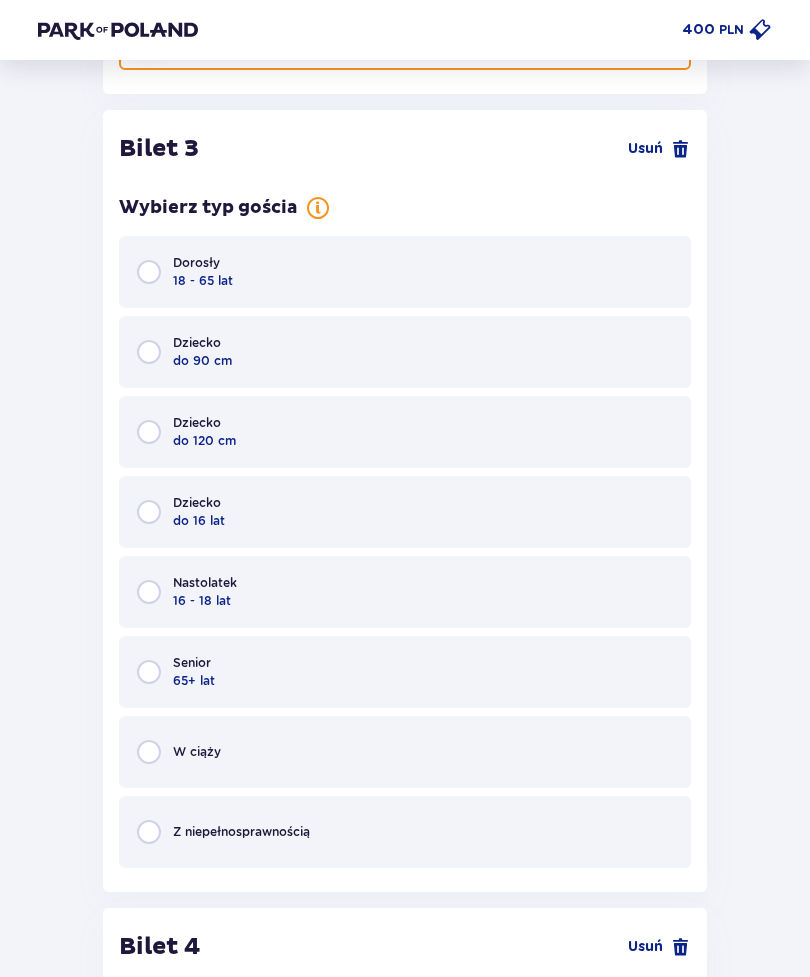 click at bounding box center (149, 272) 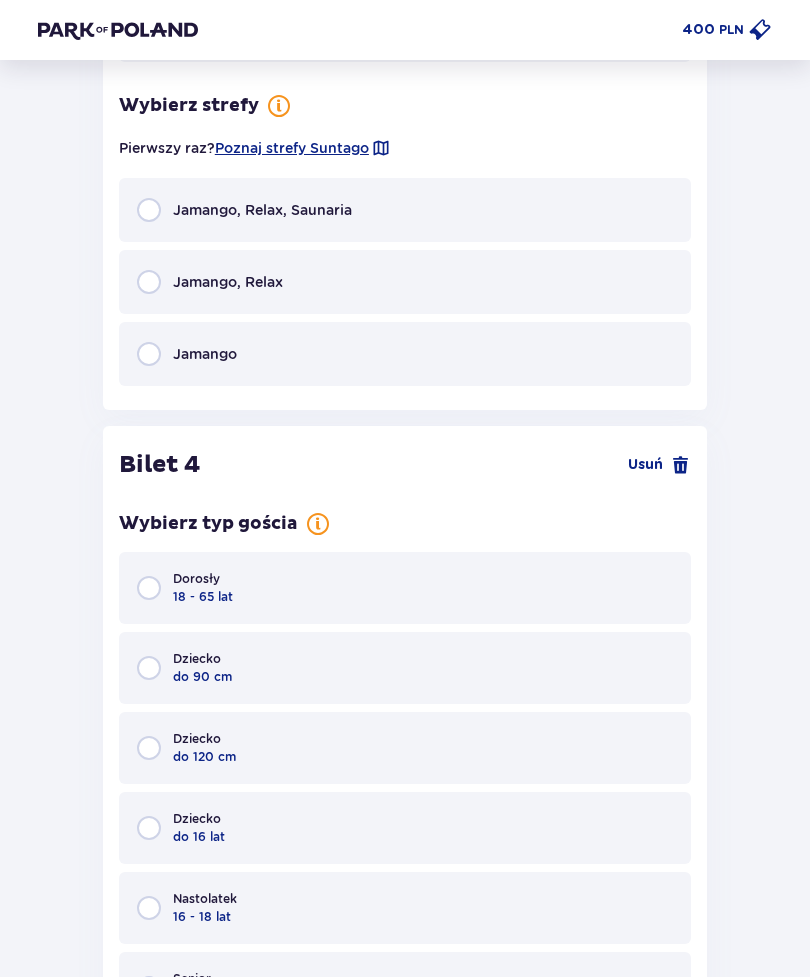 scroll, scrollTop: 4881, scrollLeft: 0, axis: vertical 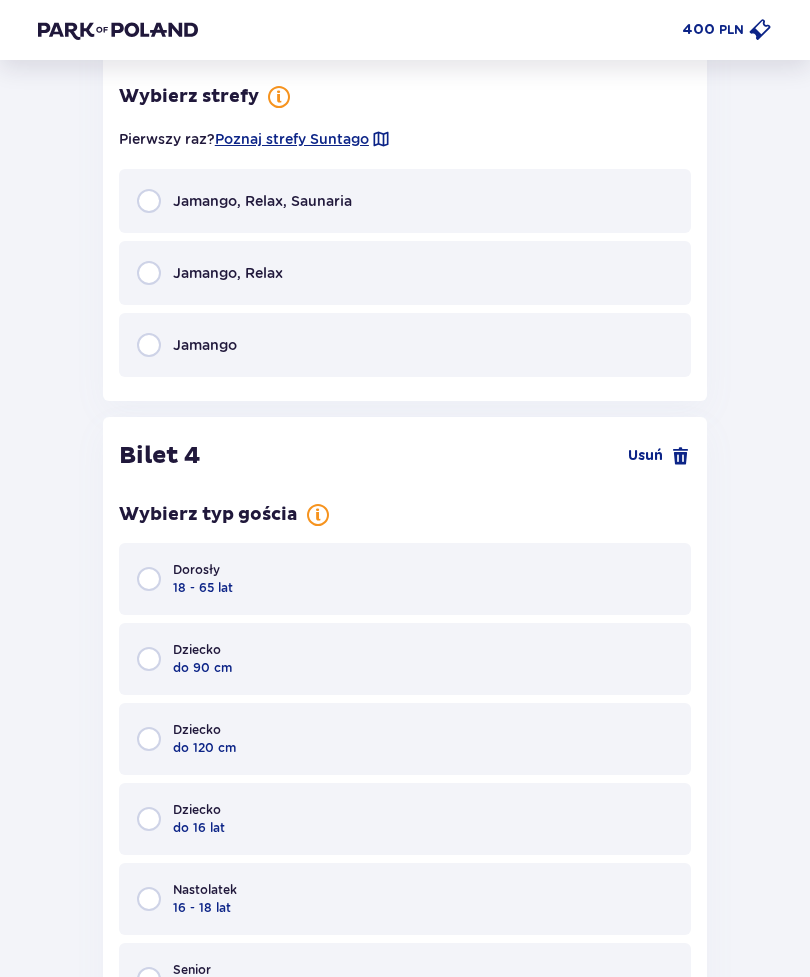 click at bounding box center [149, 201] 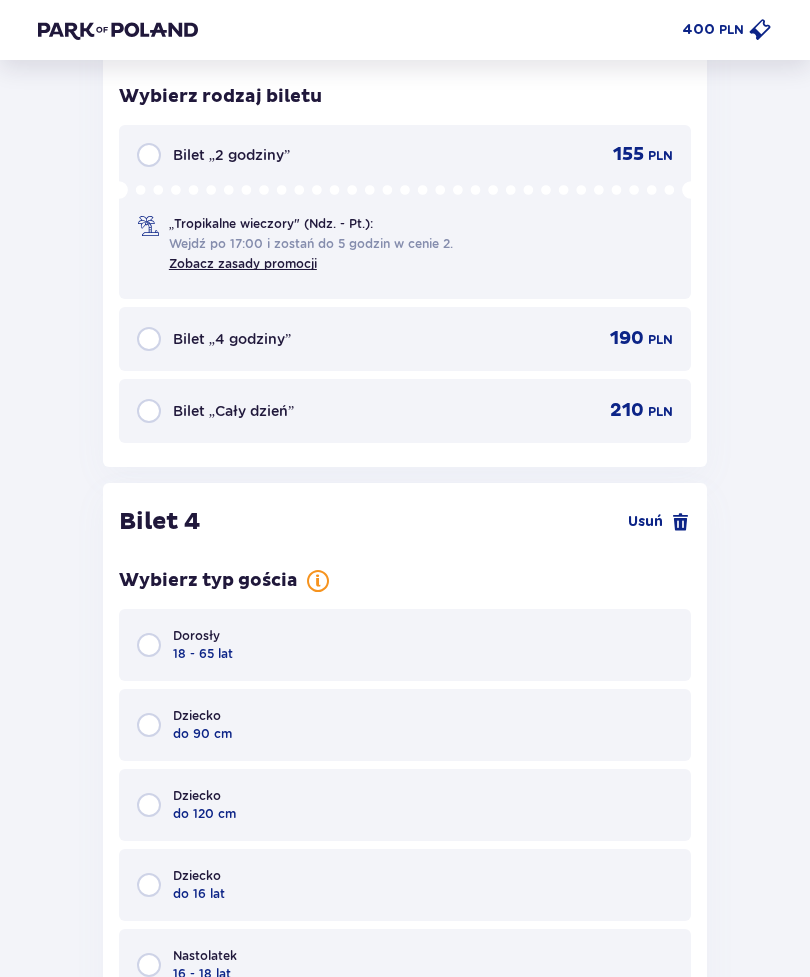 click at bounding box center [149, 411] 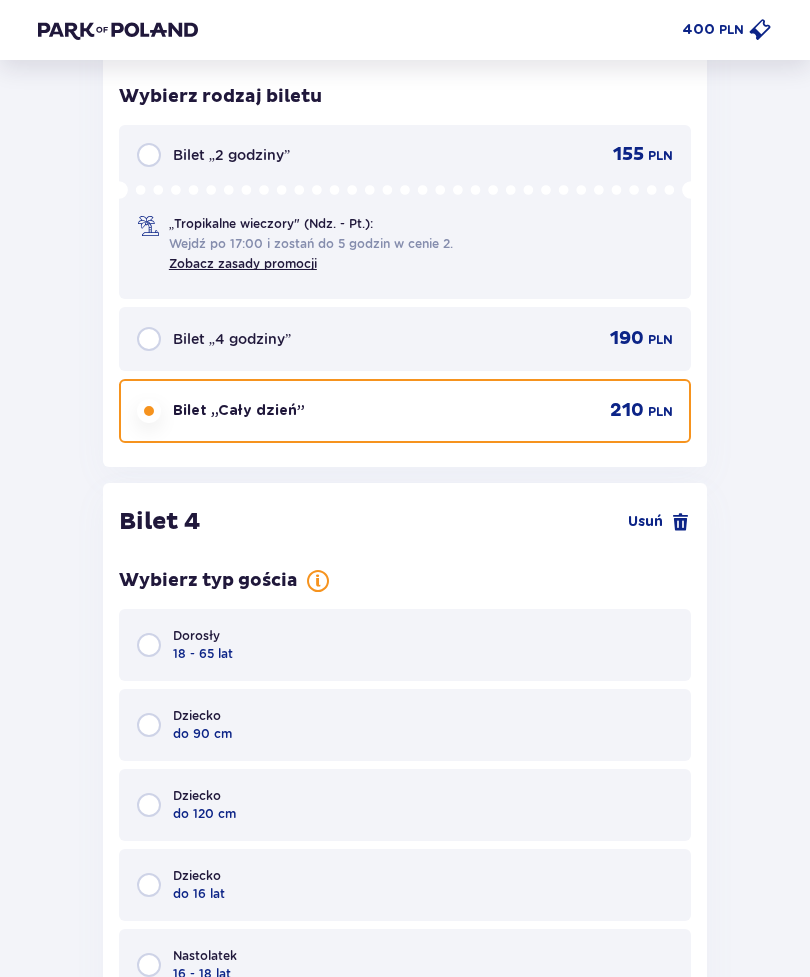 scroll, scrollTop: 5572, scrollLeft: 0, axis: vertical 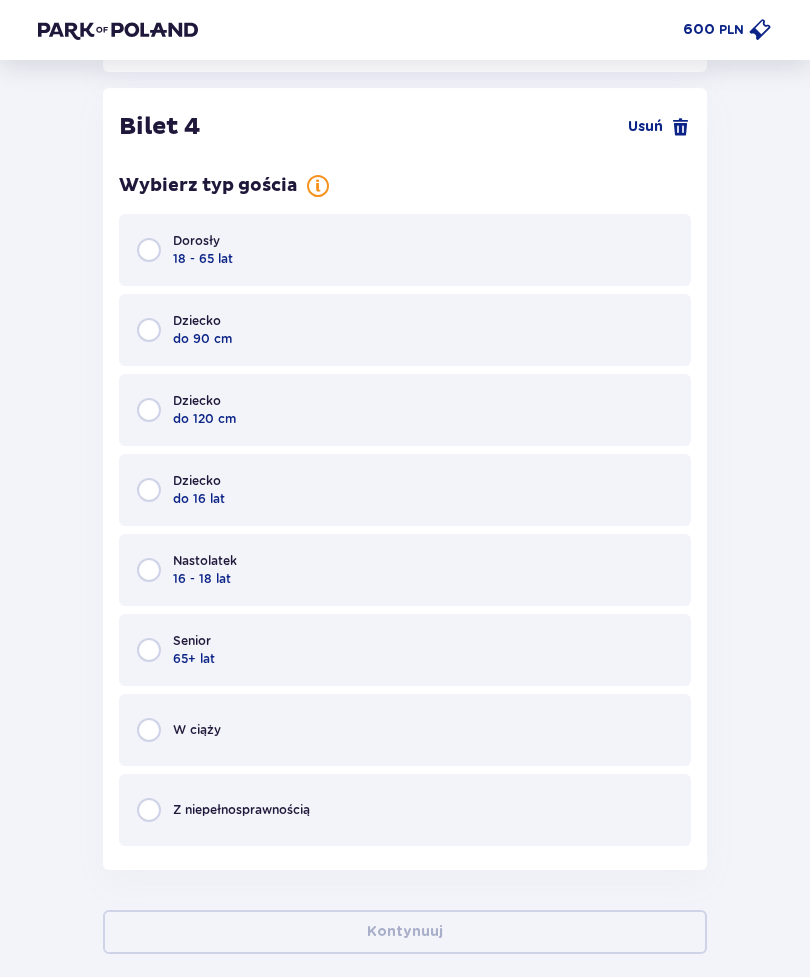 click at bounding box center [149, 250] 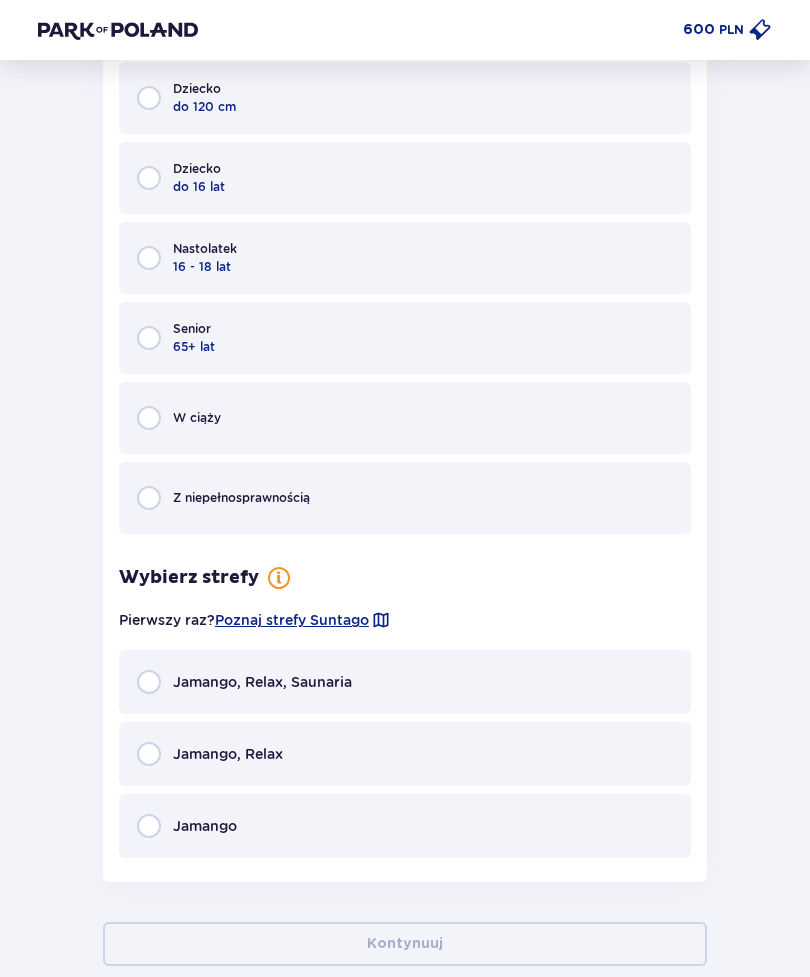 scroll, scrollTop: 5912, scrollLeft: 0, axis: vertical 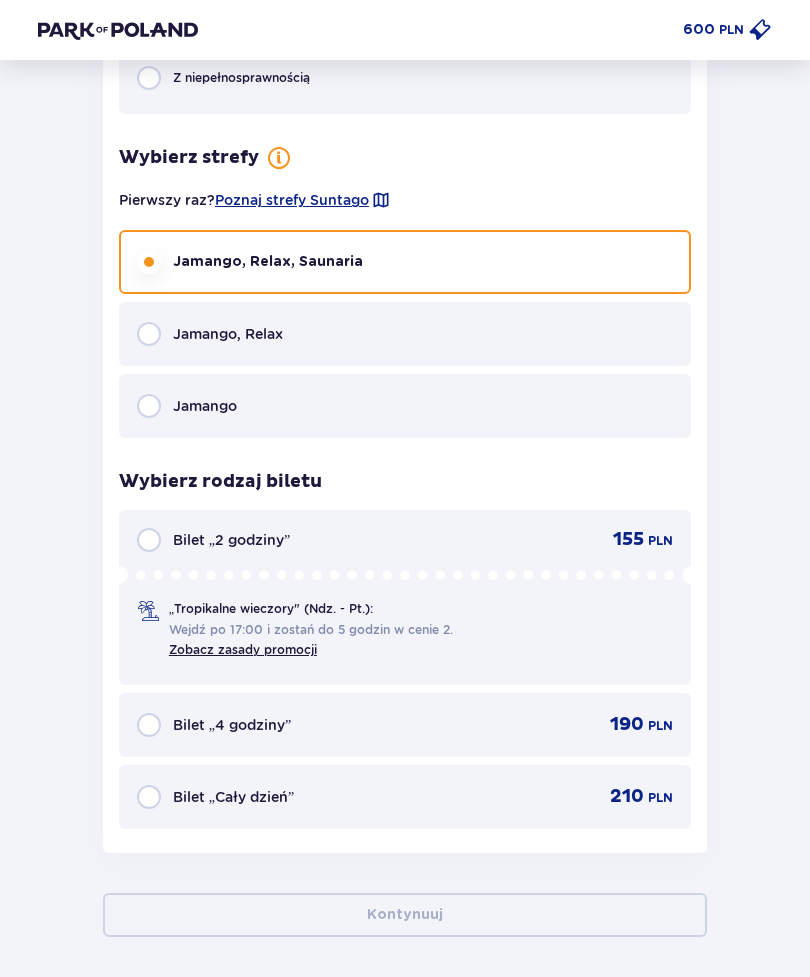 click at bounding box center (149, 797) 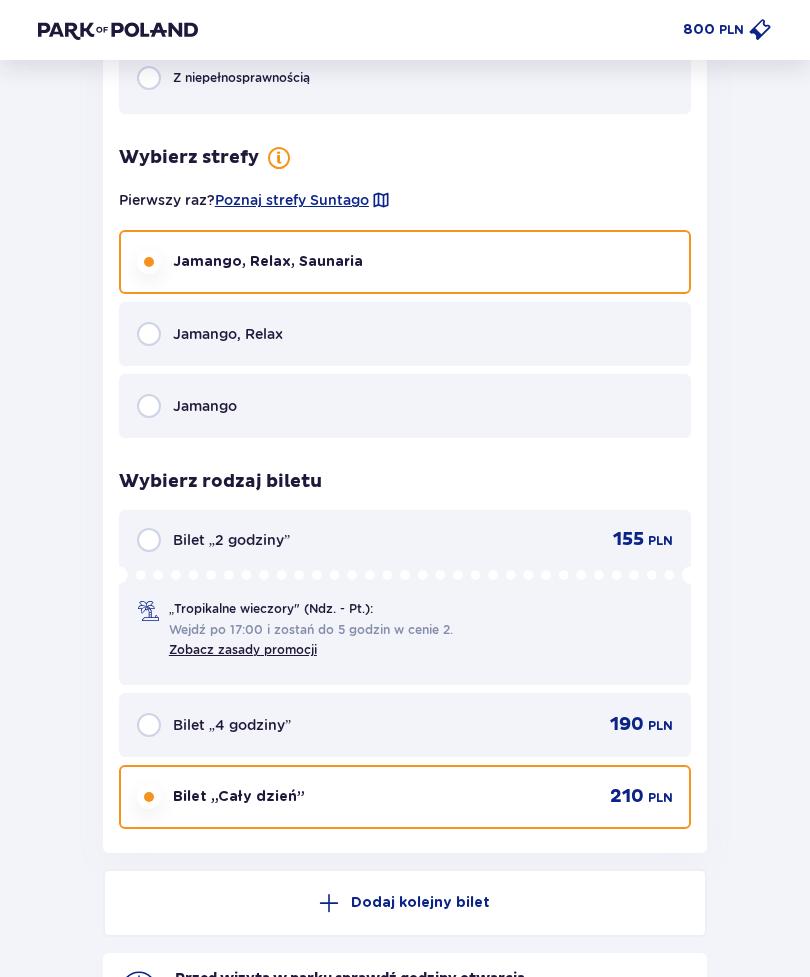 scroll, scrollTop: 6500, scrollLeft: 0, axis: vertical 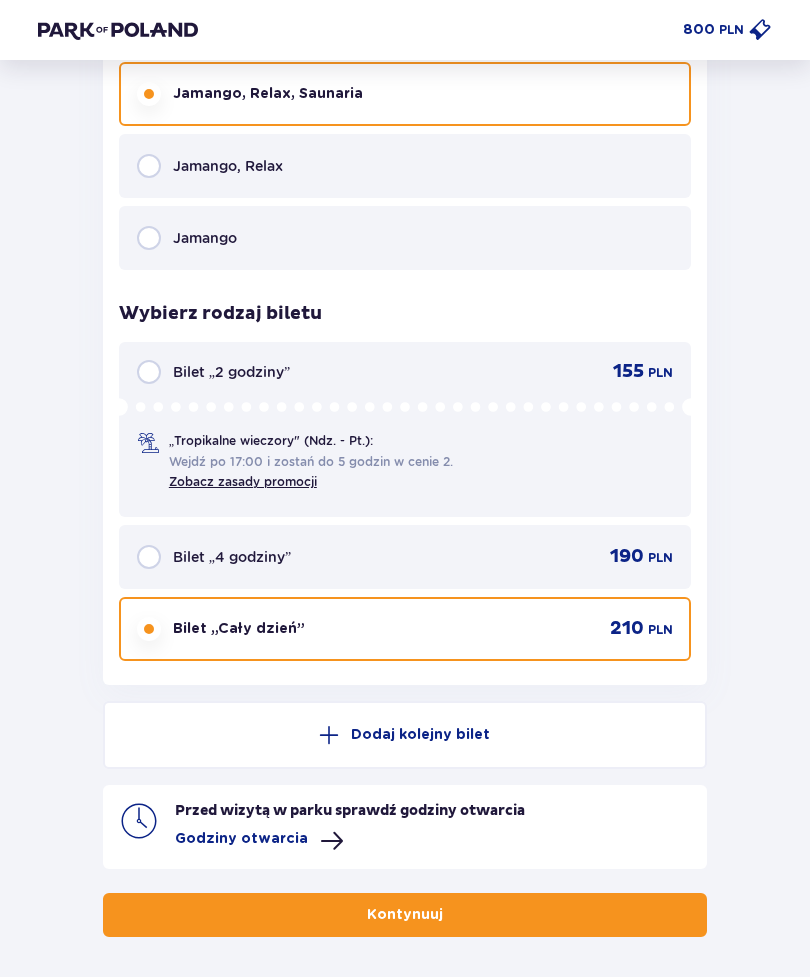 click on "Kontynuuj" at bounding box center [405, 915] 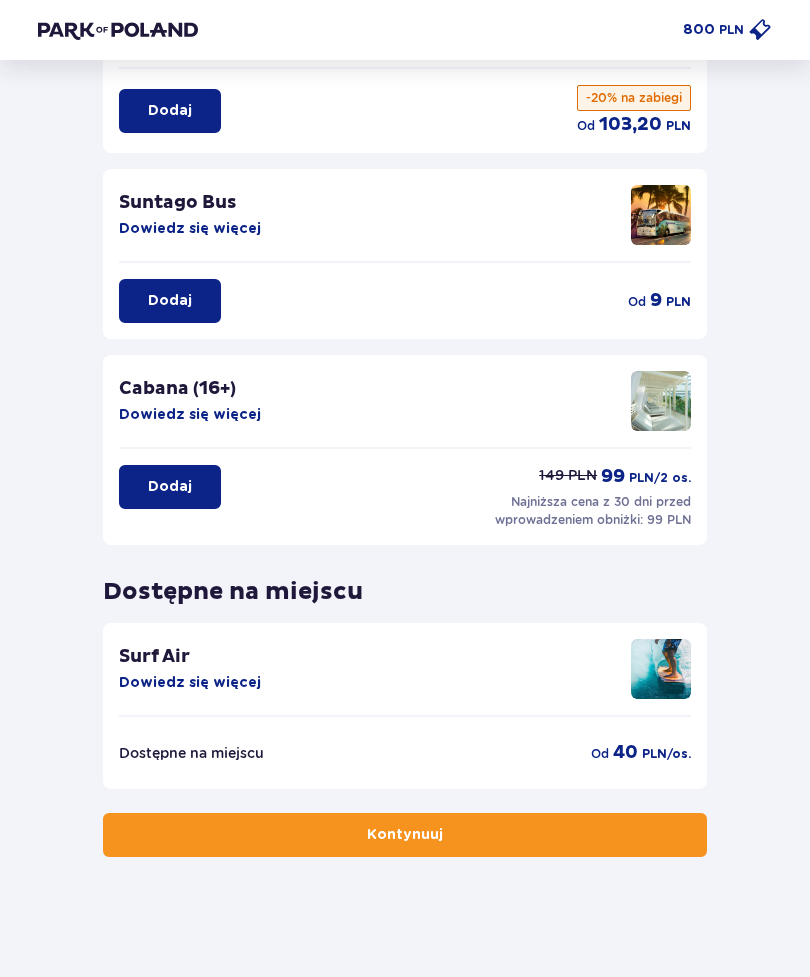 scroll, scrollTop: 0, scrollLeft: 0, axis: both 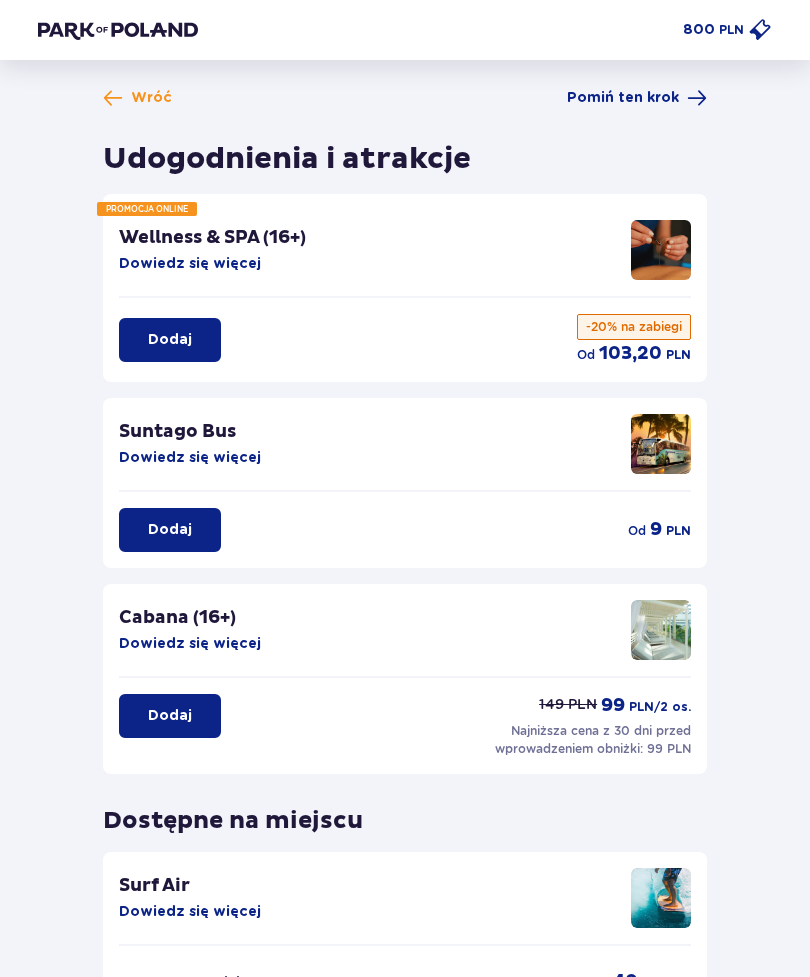 click on "Dodaj" at bounding box center (170, 530) 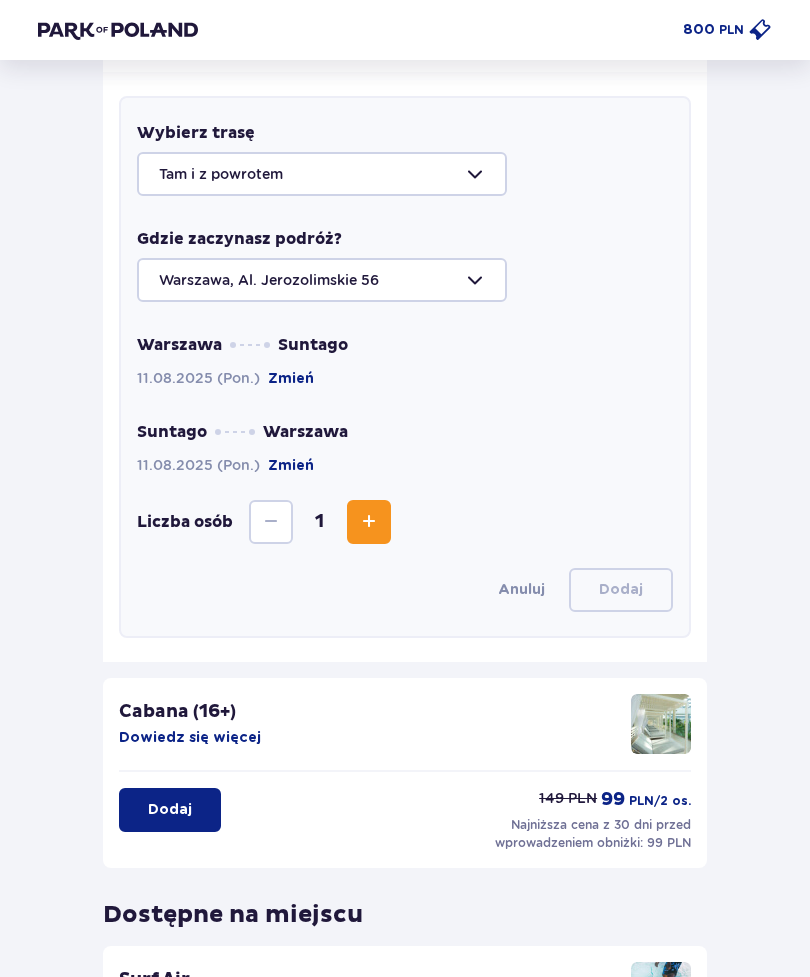 scroll, scrollTop: 532, scrollLeft: 0, axis: vertical 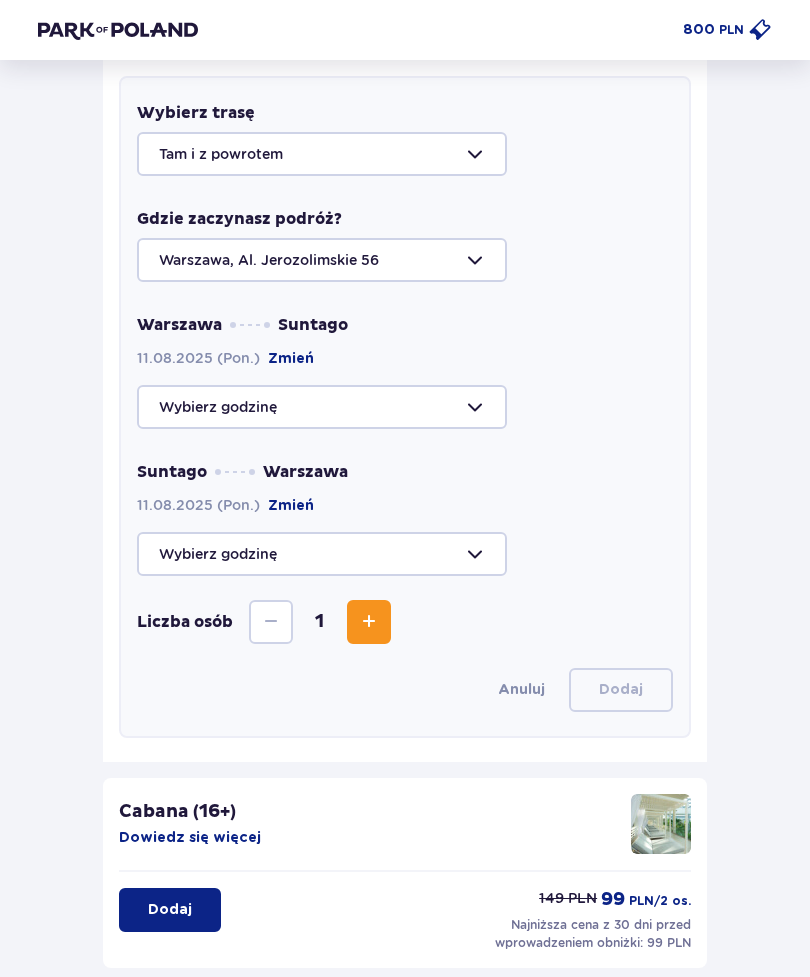click at bounding box center (405, 407) 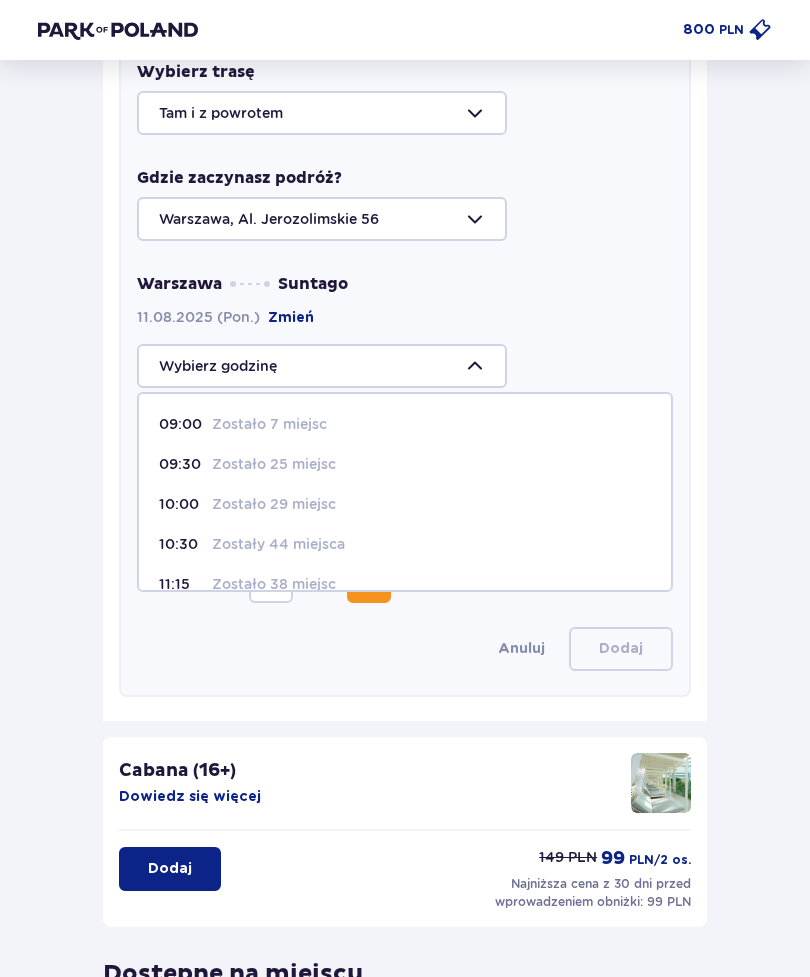 scroll, scrollTop: 575, scrollLeft: 0, axis: vertical 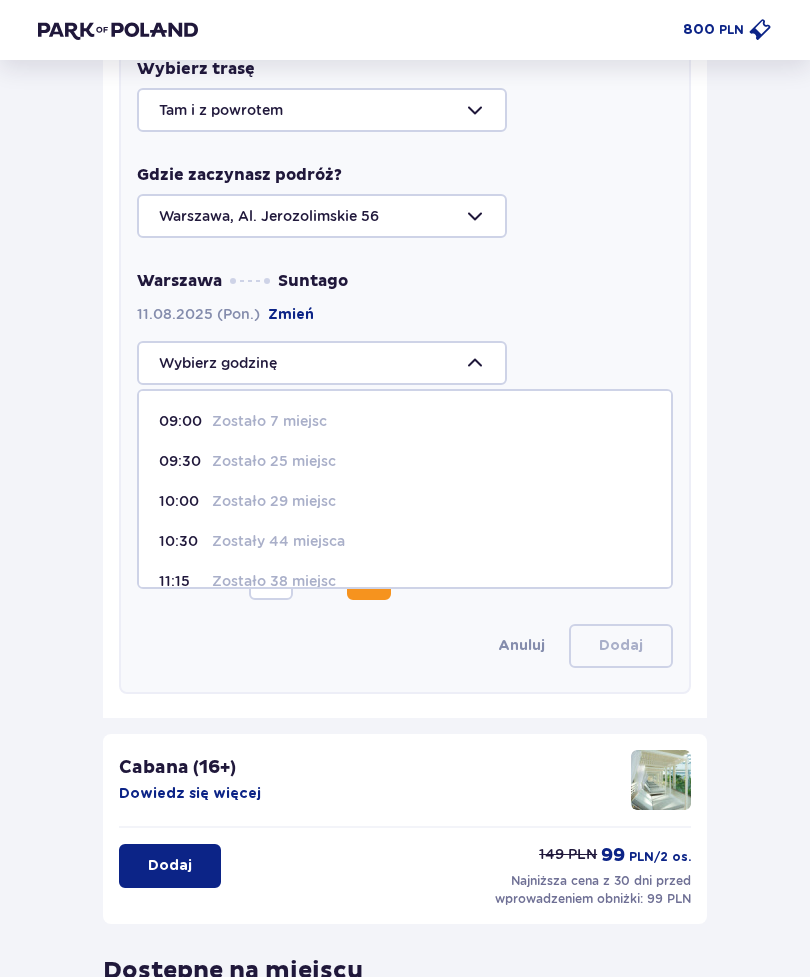 click on "Zostało 7 miejsc" at bounding box center [269, 422] 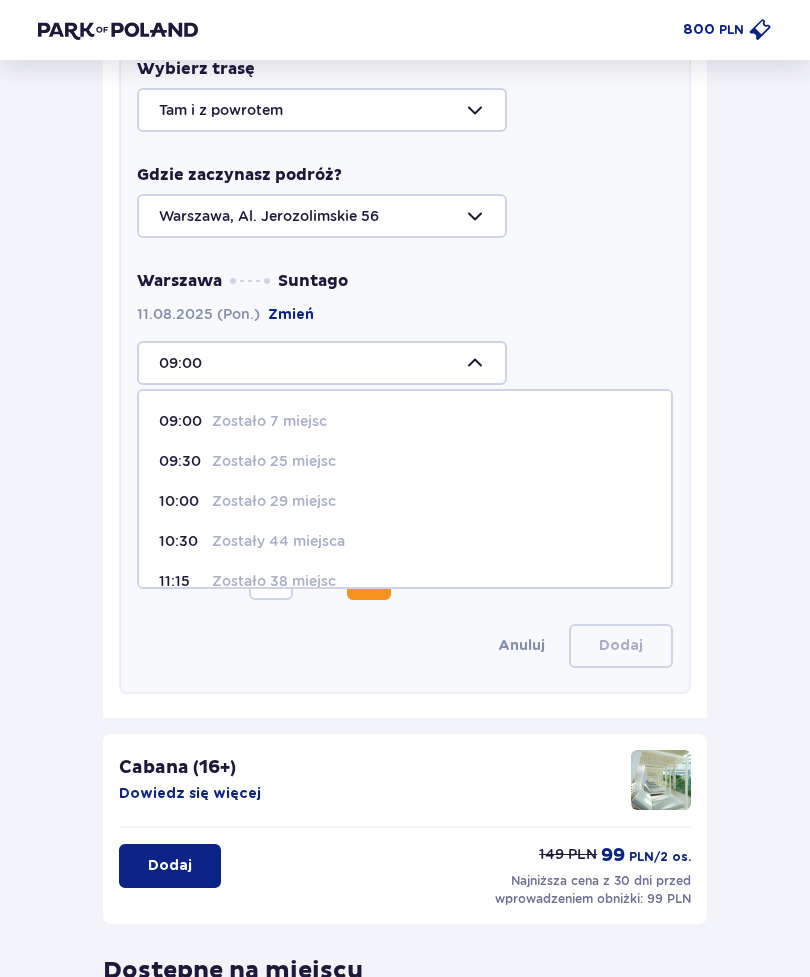 scroll, scrollTop: 576, scrollLeft: 0, axis: vertical 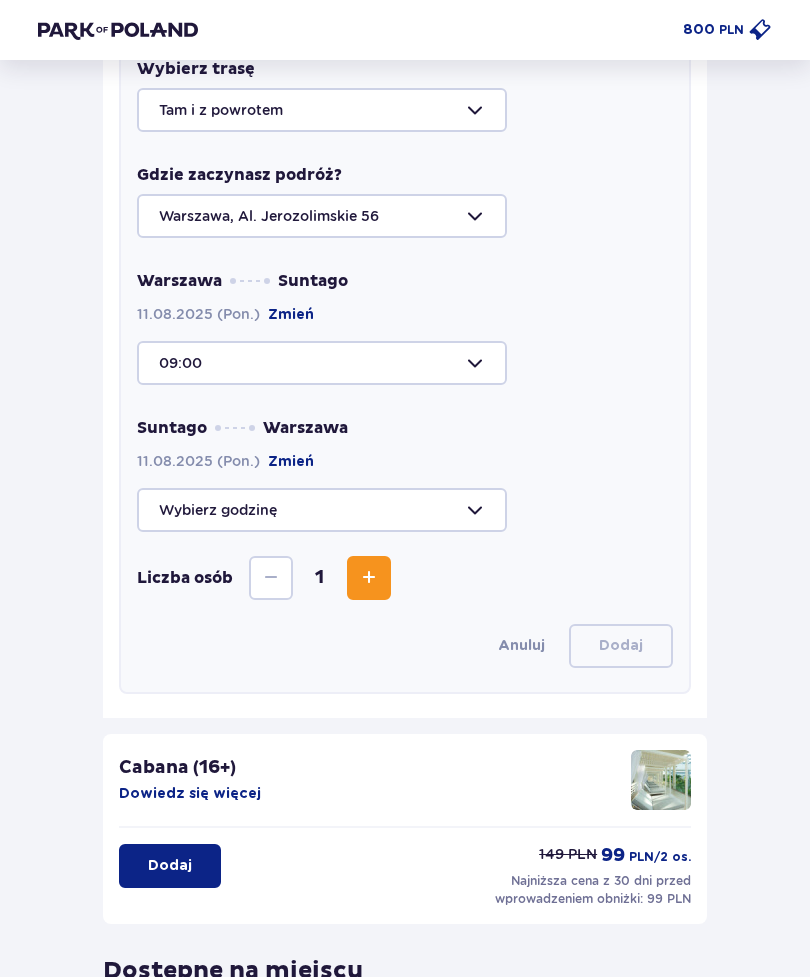 click at bounding box center (405, 510) 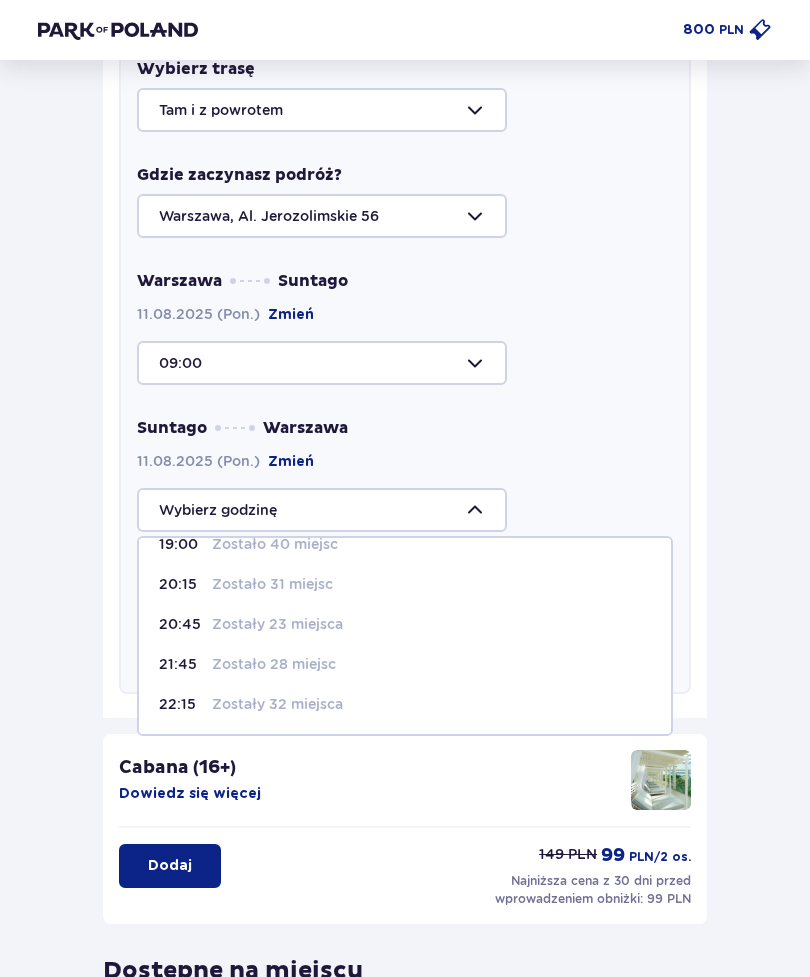 scroll, scrollTop: 224, scrollLeft: 0, axis: vertical 